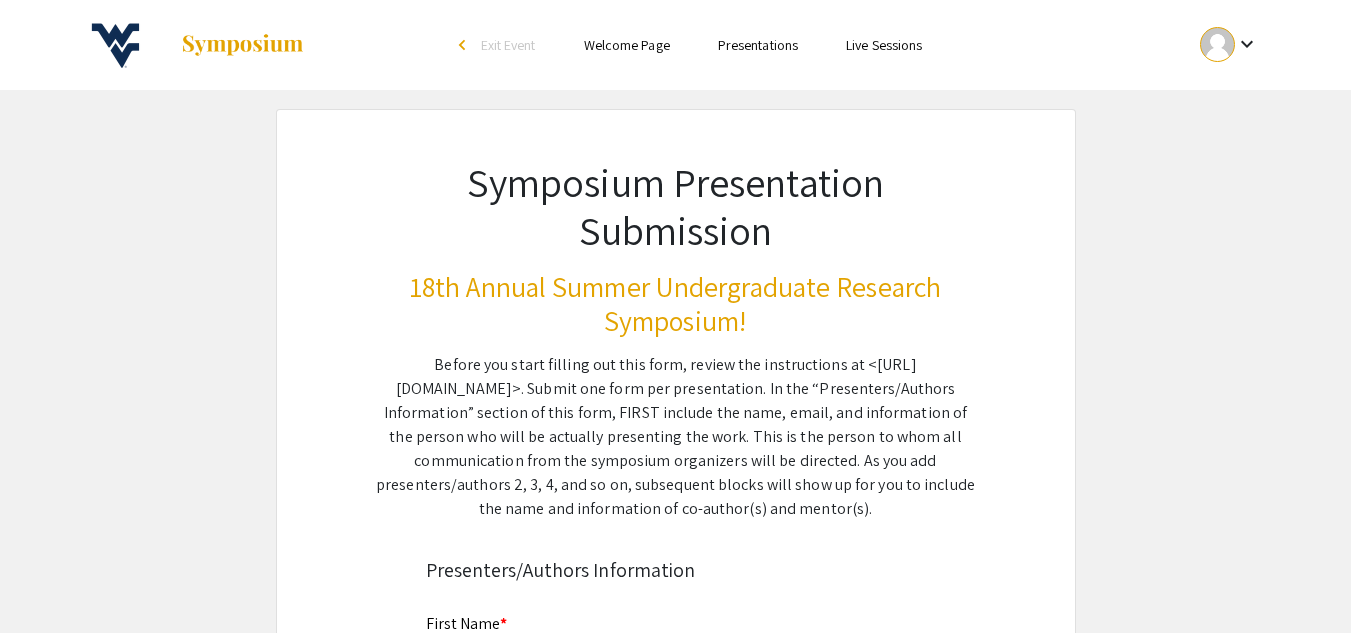scroll, scrollTop: 8528, scrollLeft: 0, axis: vertical 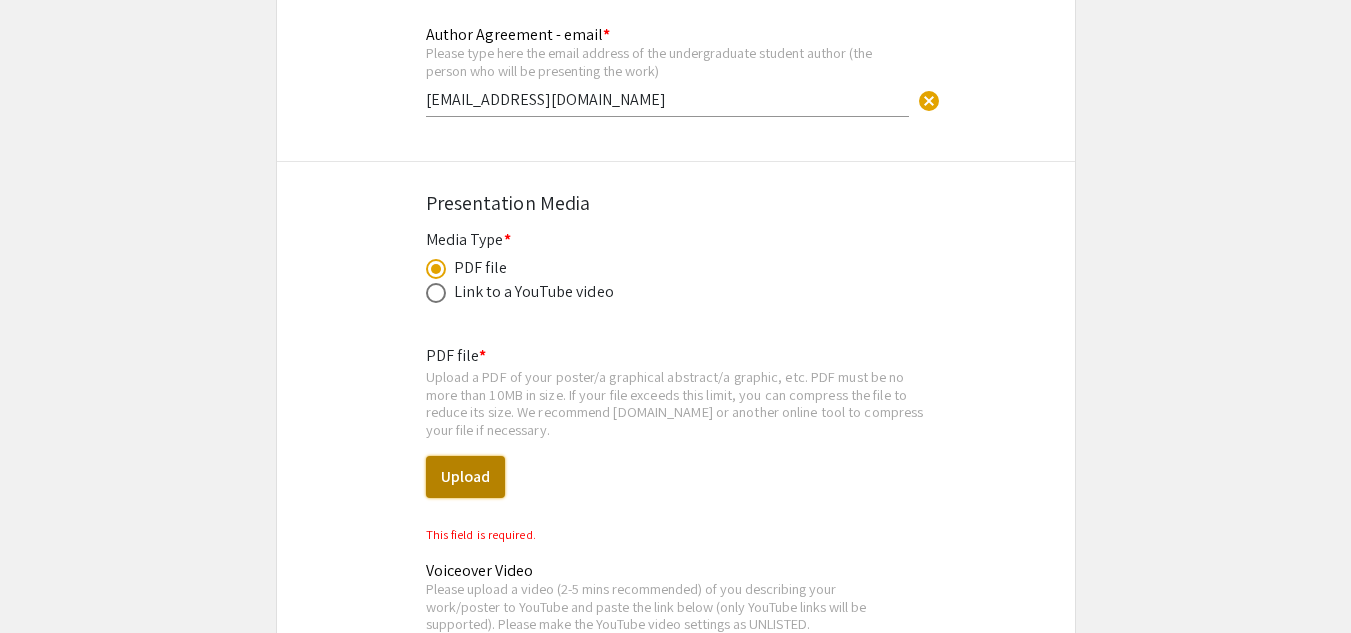 click on "Upload" at bounding box center (465, 477) 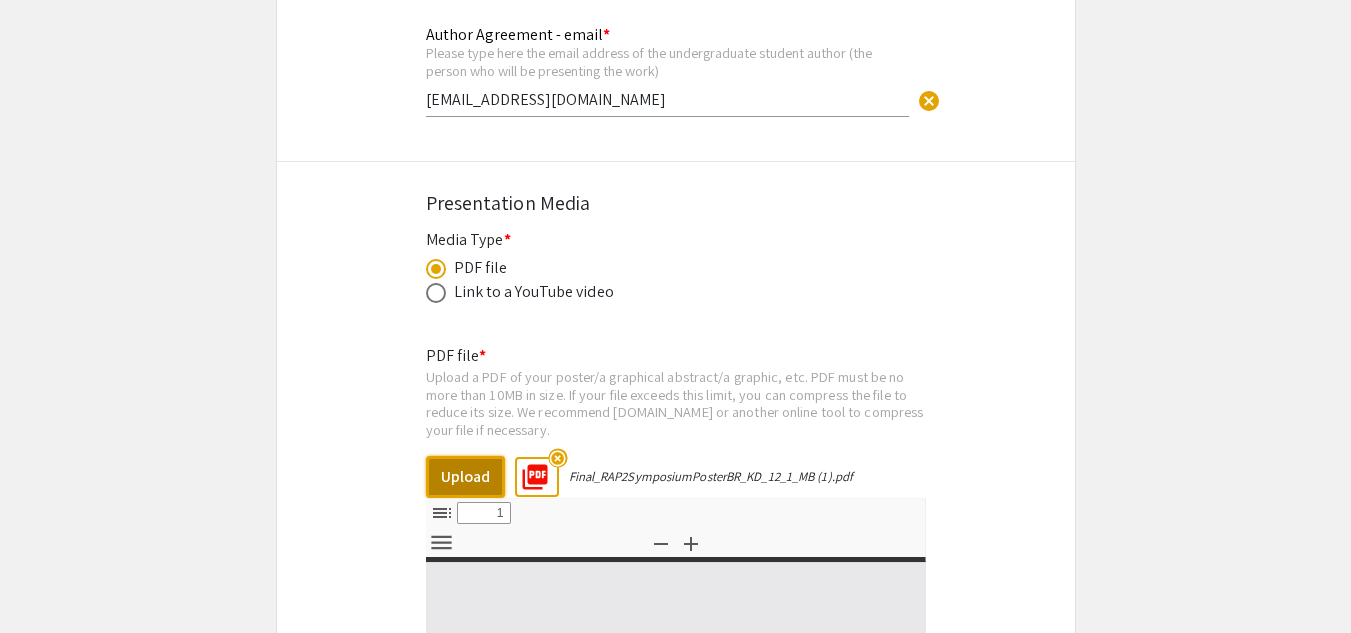 select on "custom" 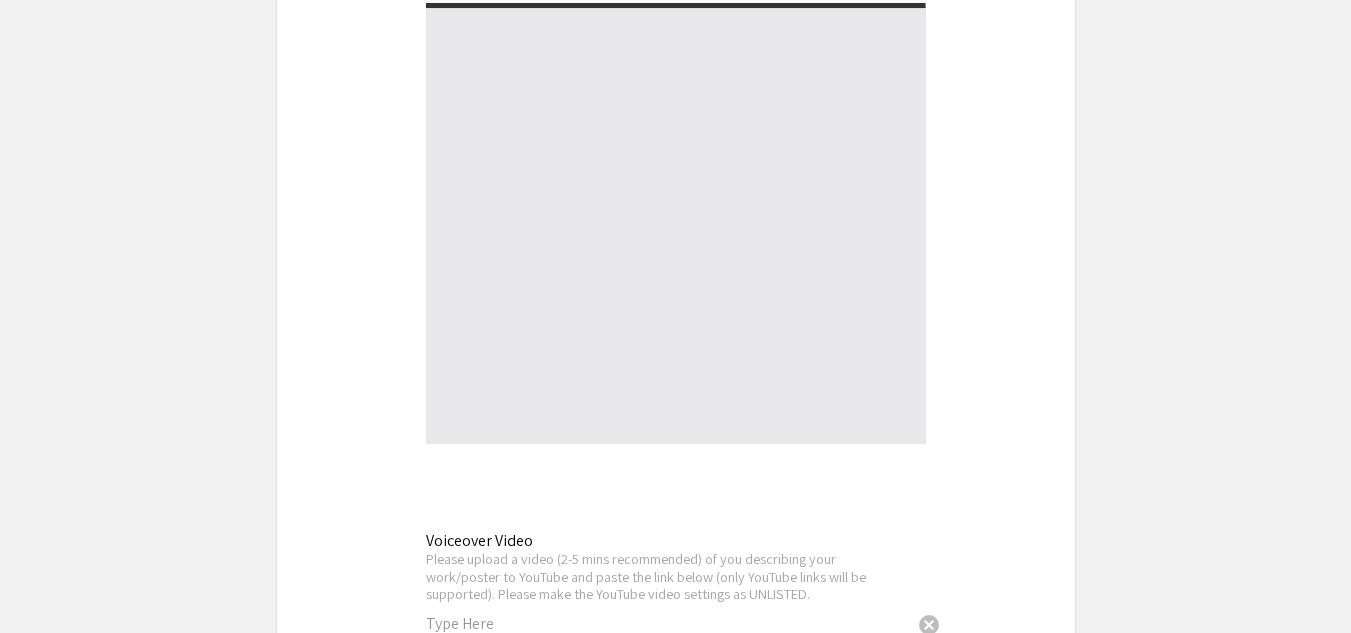 type on "0" 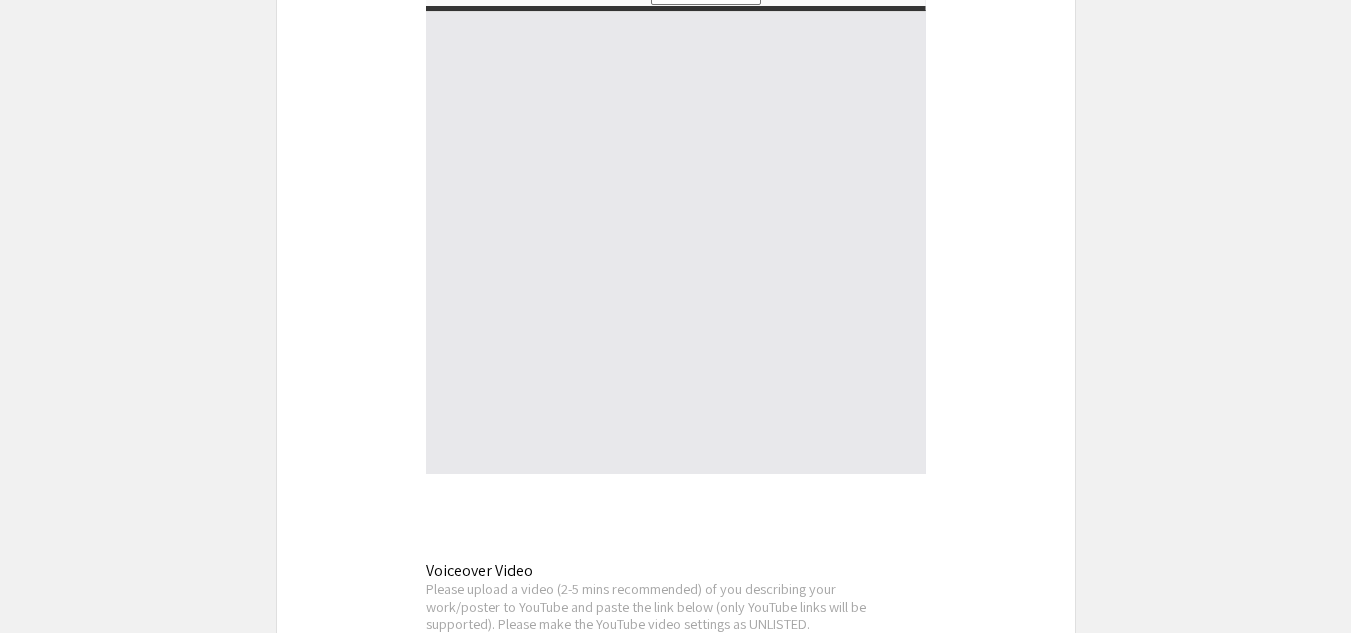 type on "1" 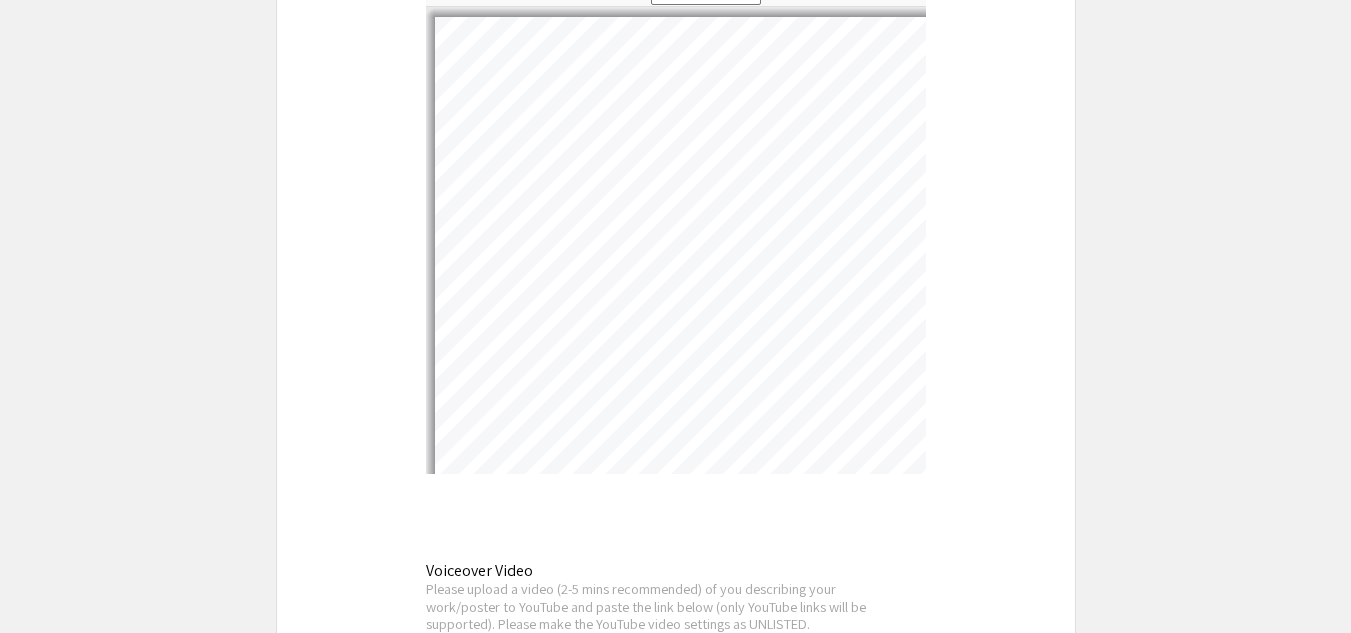 select on "auto" 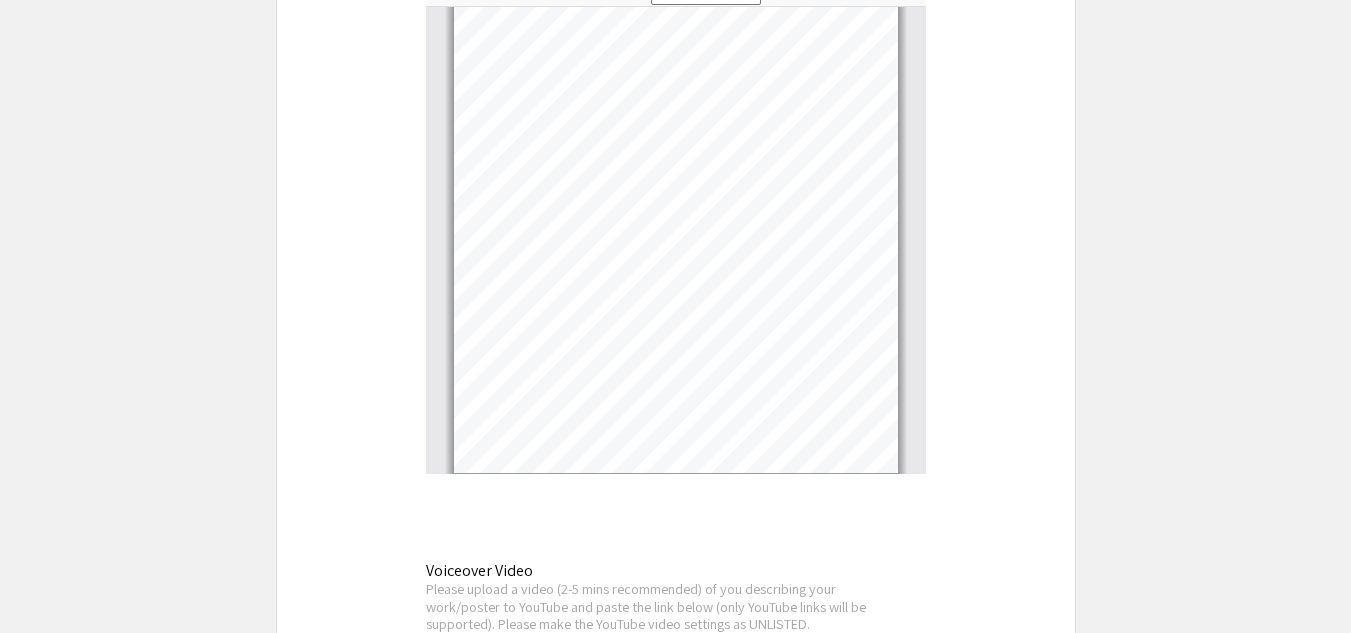 scroll, scrollTop: 120, scrollLeft: 0, axis: vertical 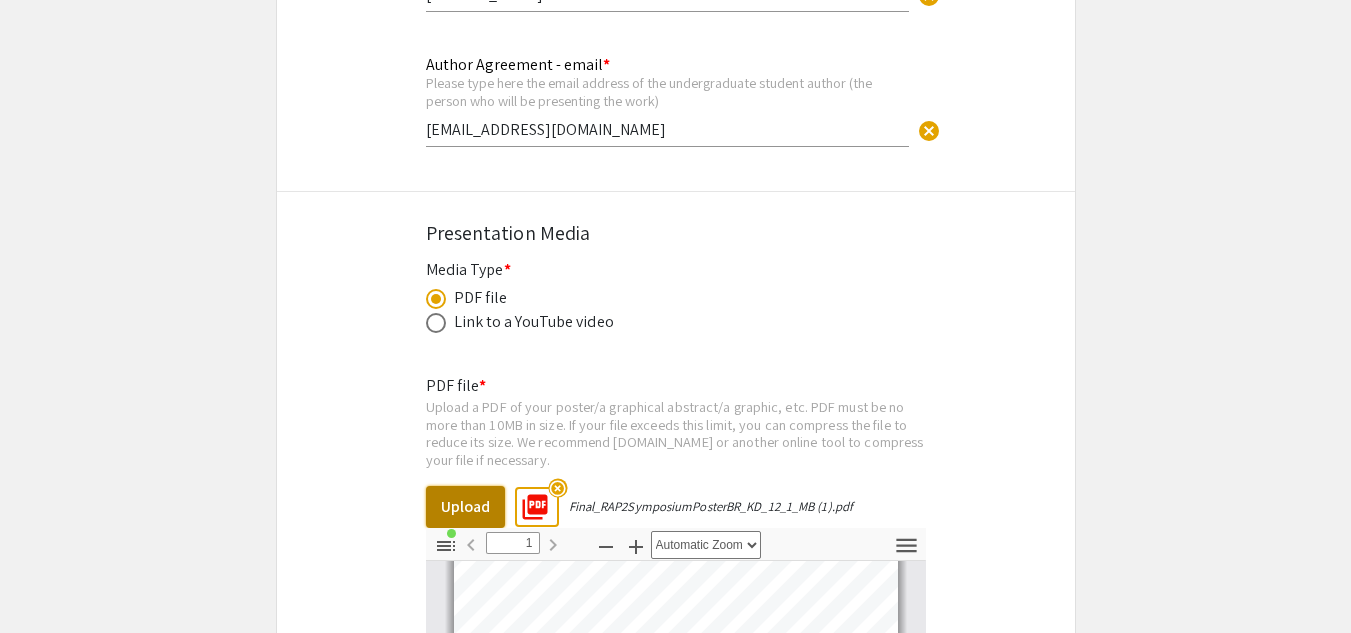 click on "Upload" at bounding box center [465, 507] 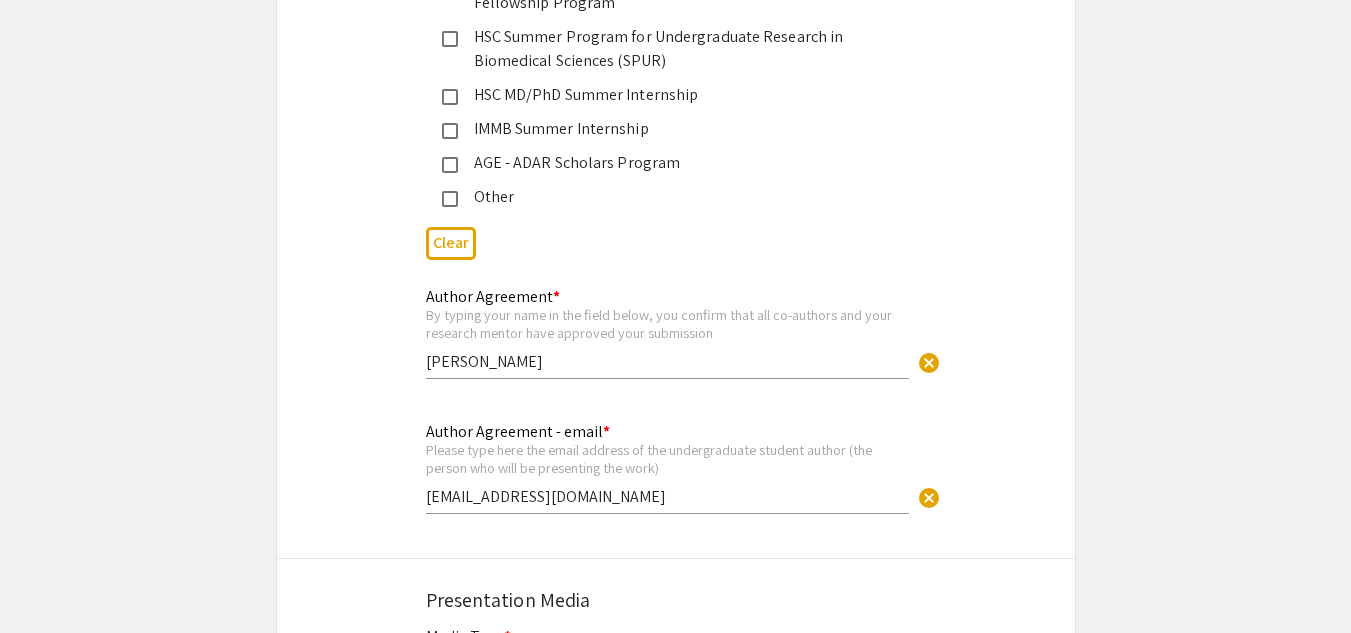 scroll, scrollTop: 7944, scrollLeft: 0, axis: vertical 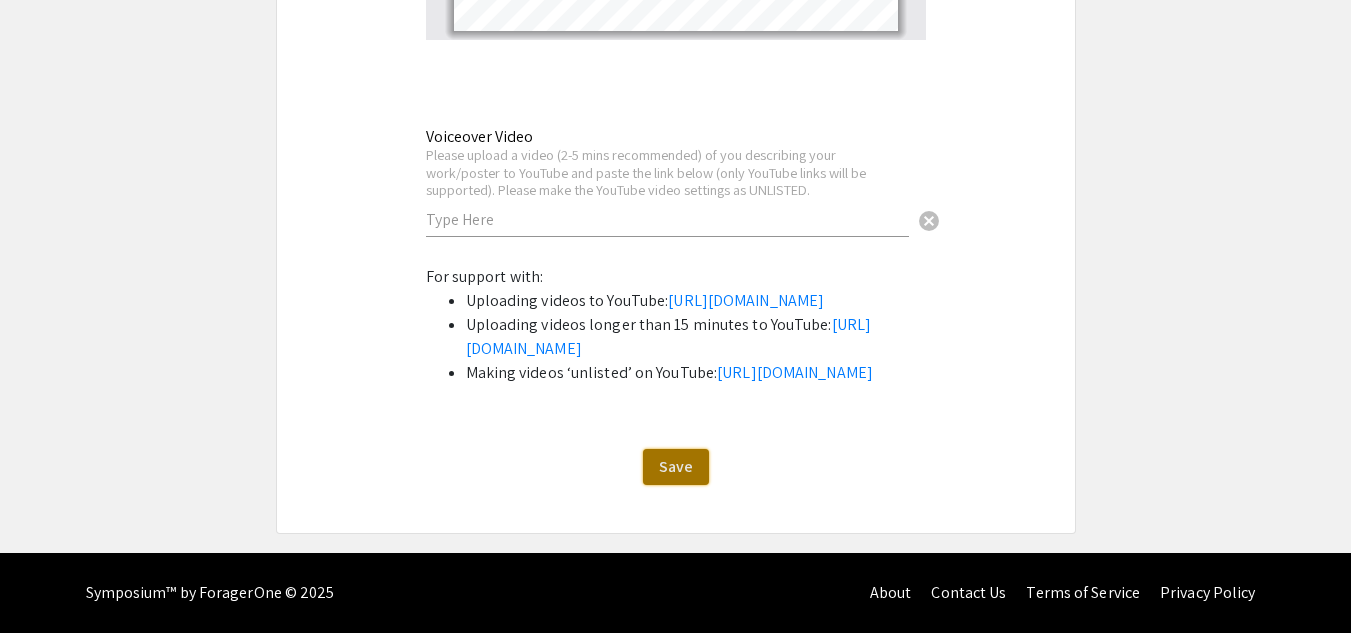 click on "Save" 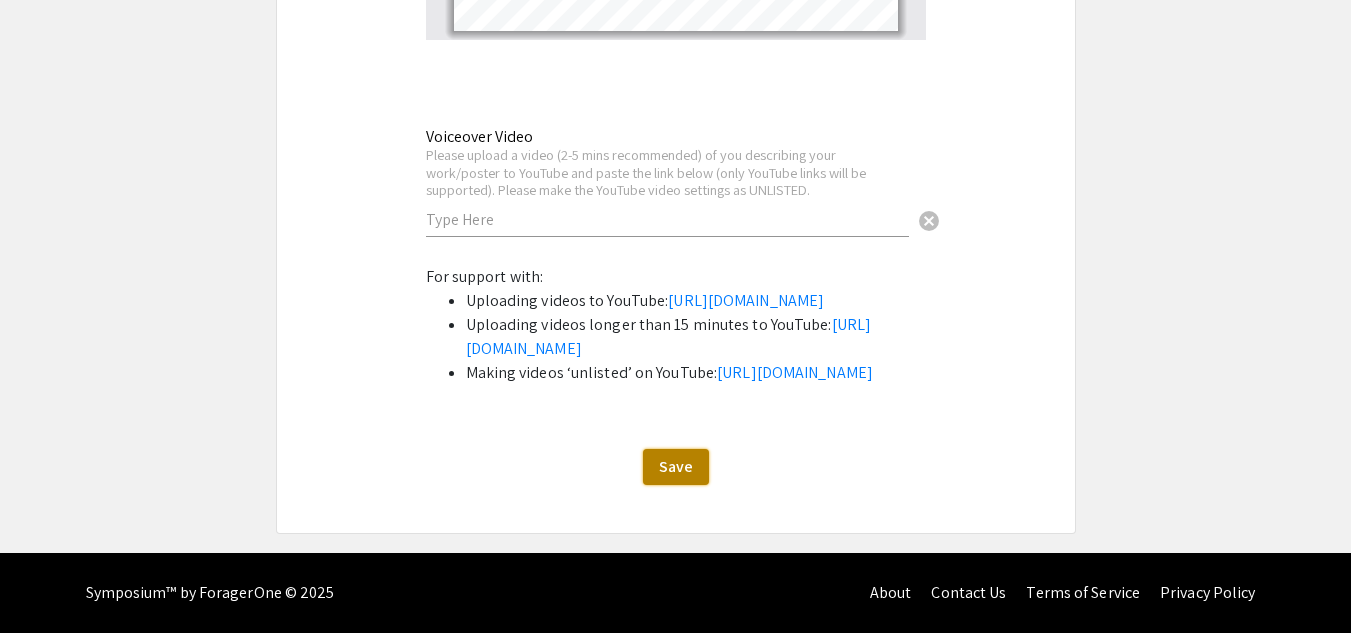 scroll, scrollTop: 9606, scrollLeft: 0, axis: vertical 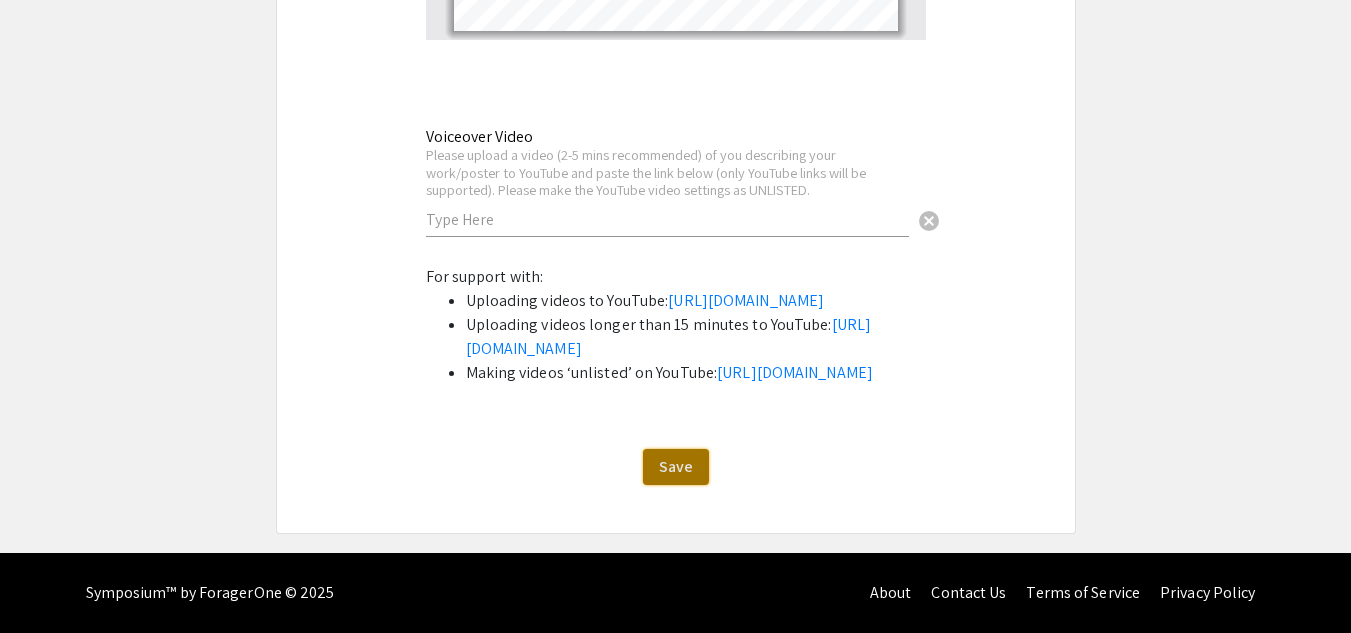 click on "Save" 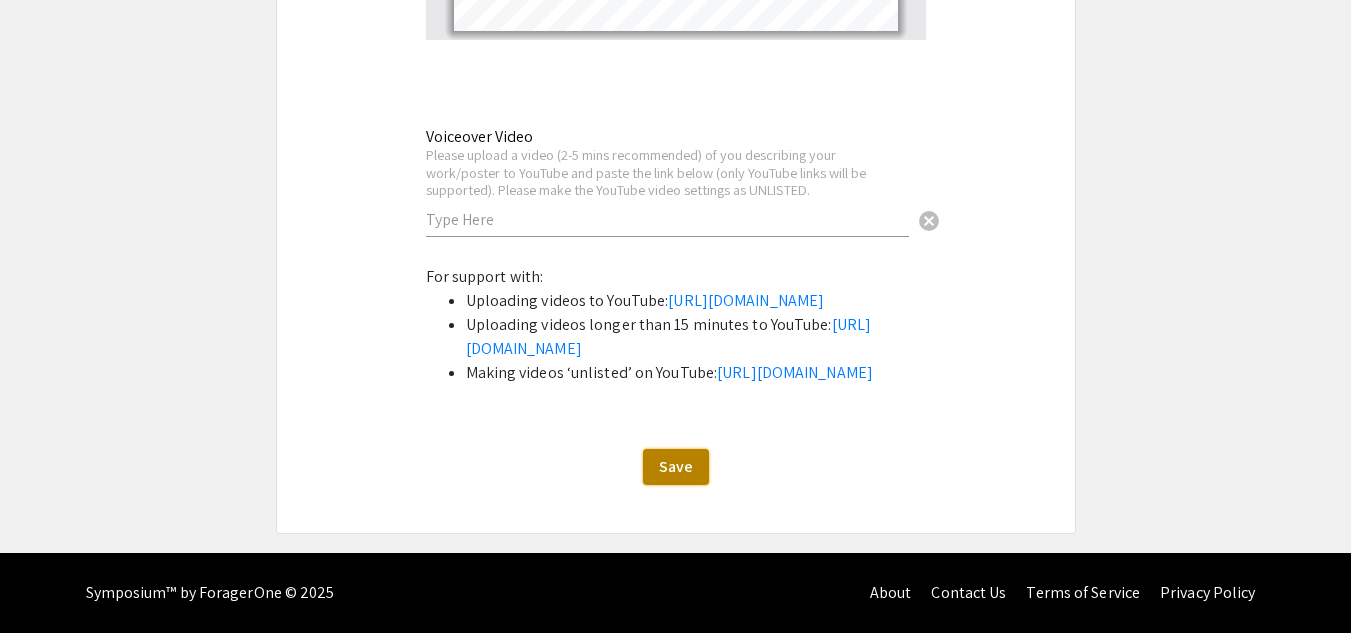 click on "Save" 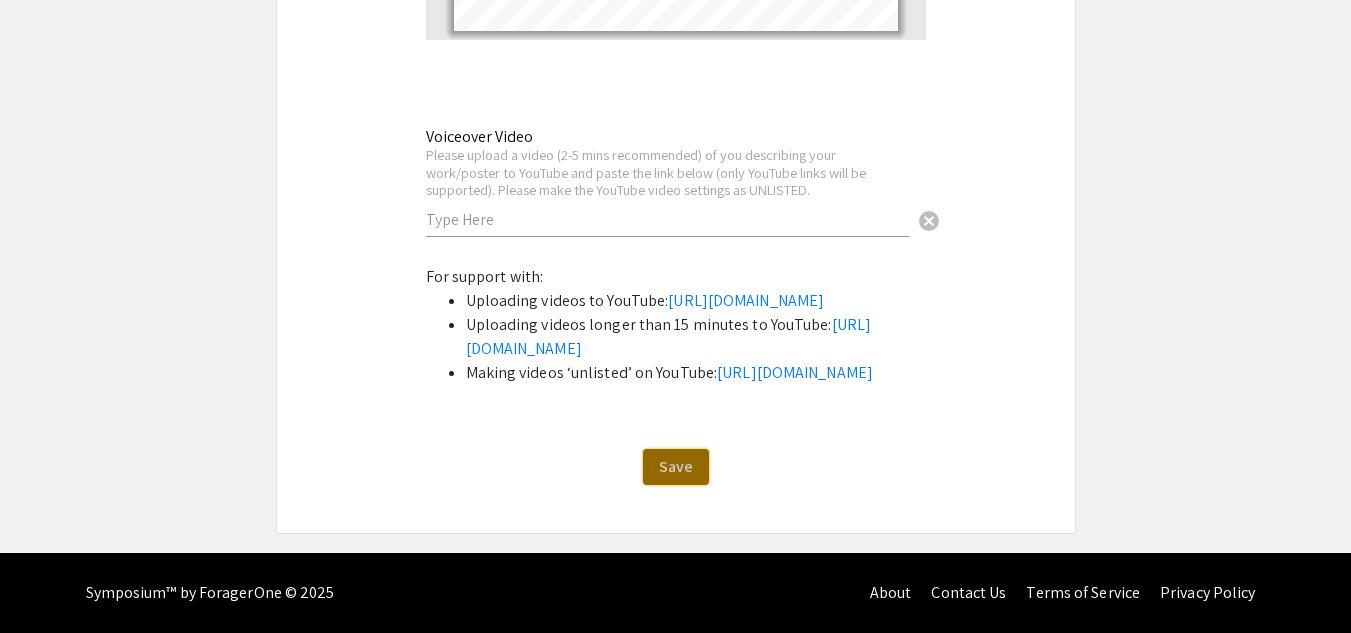 click on "Save" 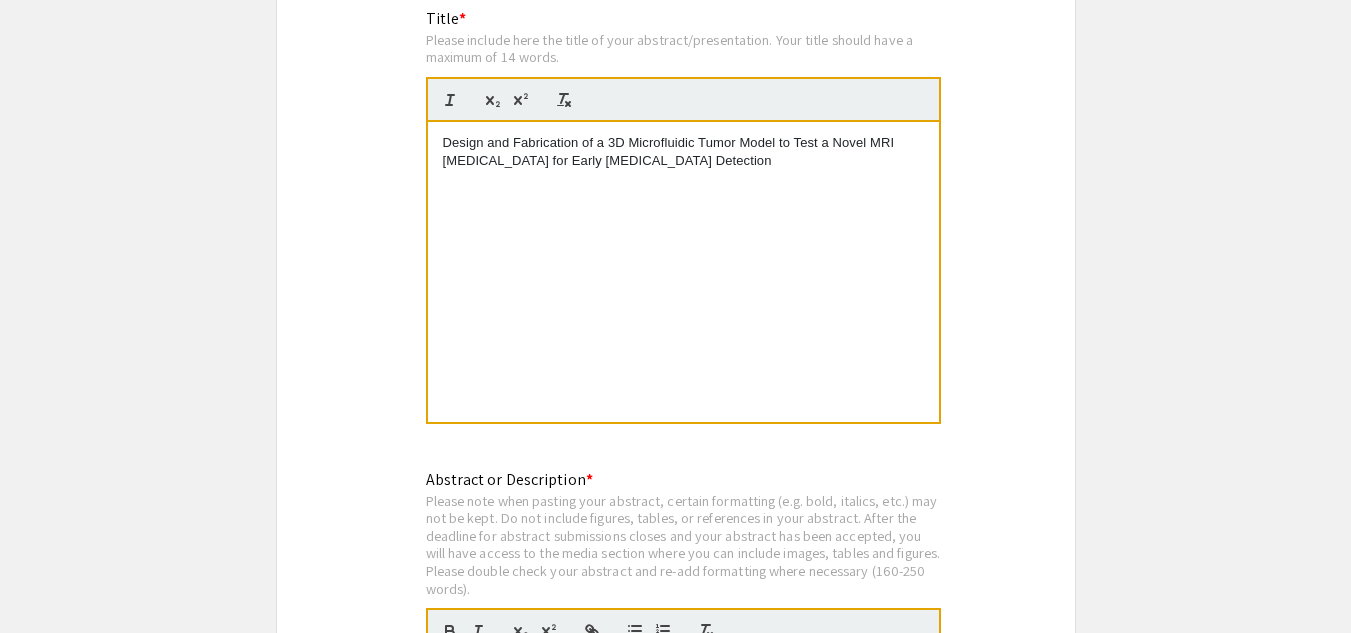 scroll, scrollTop: 6093, scrollLeft: 0, axis: vertical 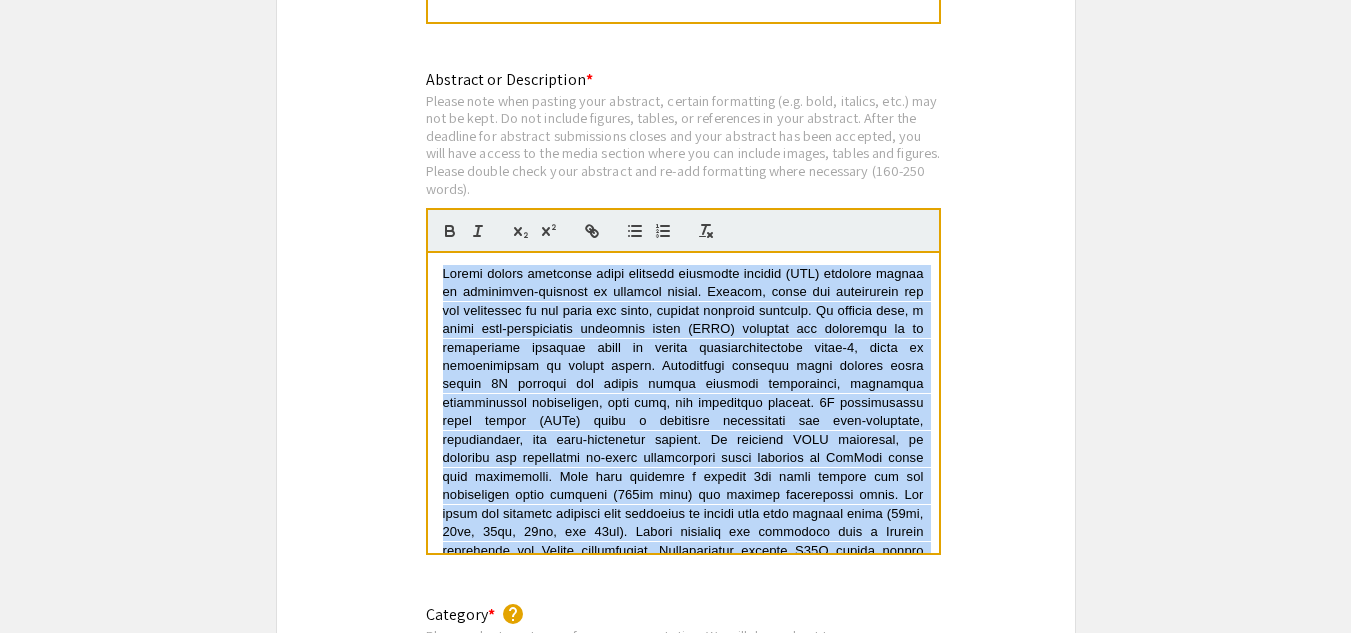 drag, startPoint x: 529, startPoint y: 516, endPoint x: 378, endPoint y: 201, distance: 349.3222 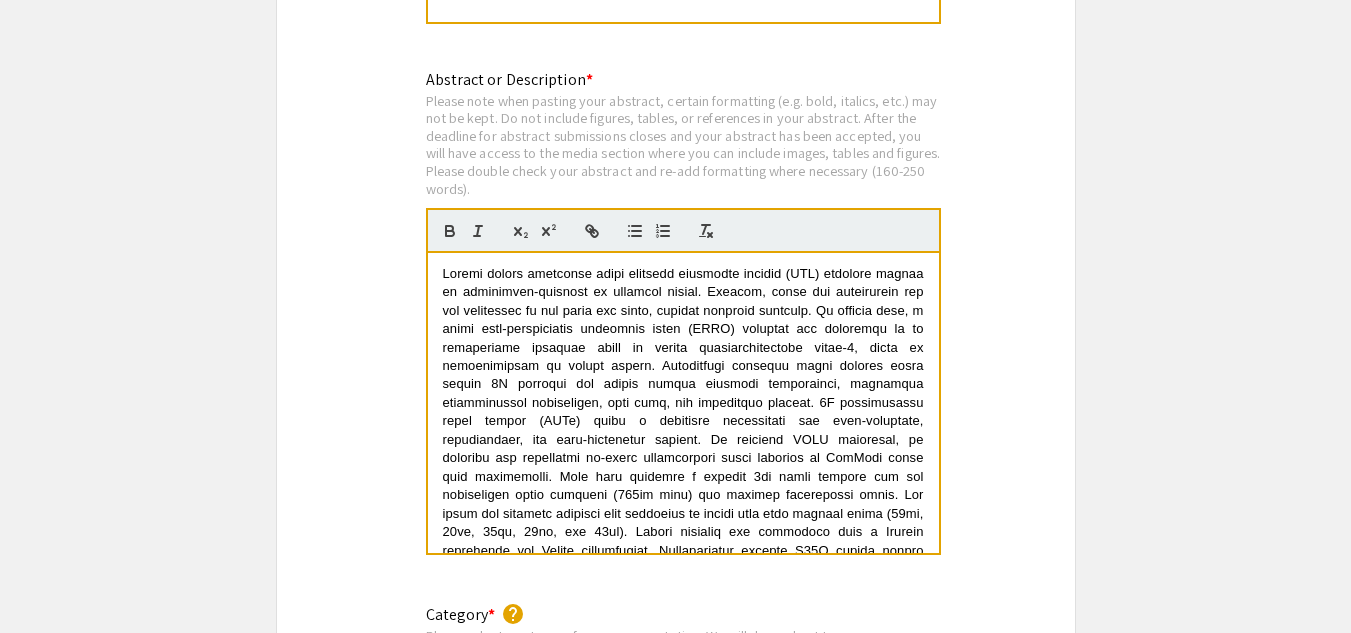 click on "Symposium Presentation Submission 18th Annual Summer Undergraduate Research Symposium!  Before you start filling out this form, review the instructions at  <[URL][DOMAIN_NAME]>.  Submit one form per presentation. In the “Presenters/Authors Information” section of this form, FIRST include the name, email, and information of the person who will be actually presenting the work. This is the person to whom all communication from the symposium organizers will be directed. As you add presenters/authors 2, 3, 4, and so on, subsequent blocks will show up for you to include the name and information of co-author(s) and mentor(s).   Presenters/Authors Information  First Name * [PERSON_NAME] cancel This field is required. Last Name * [PERSON_NAME] cancel This field is required. Email * Make sure the email is typed correctly as the organizers will use this email to contact the presenter. [EMAIL_ADDRESS][DOMAIN_NAME] cancel This field is required. Level/Classification *   Freshman   Sophomore" 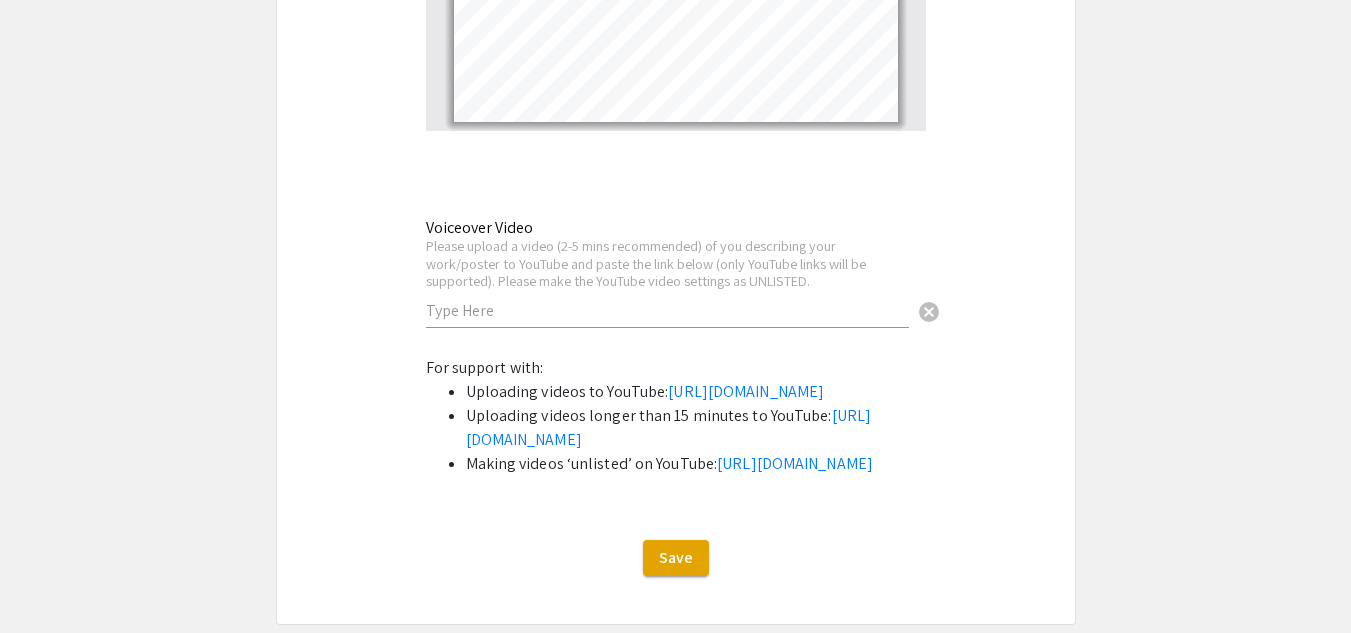 scroll, scrollTop: 9052, scrollLeft: 0, axis: vertical 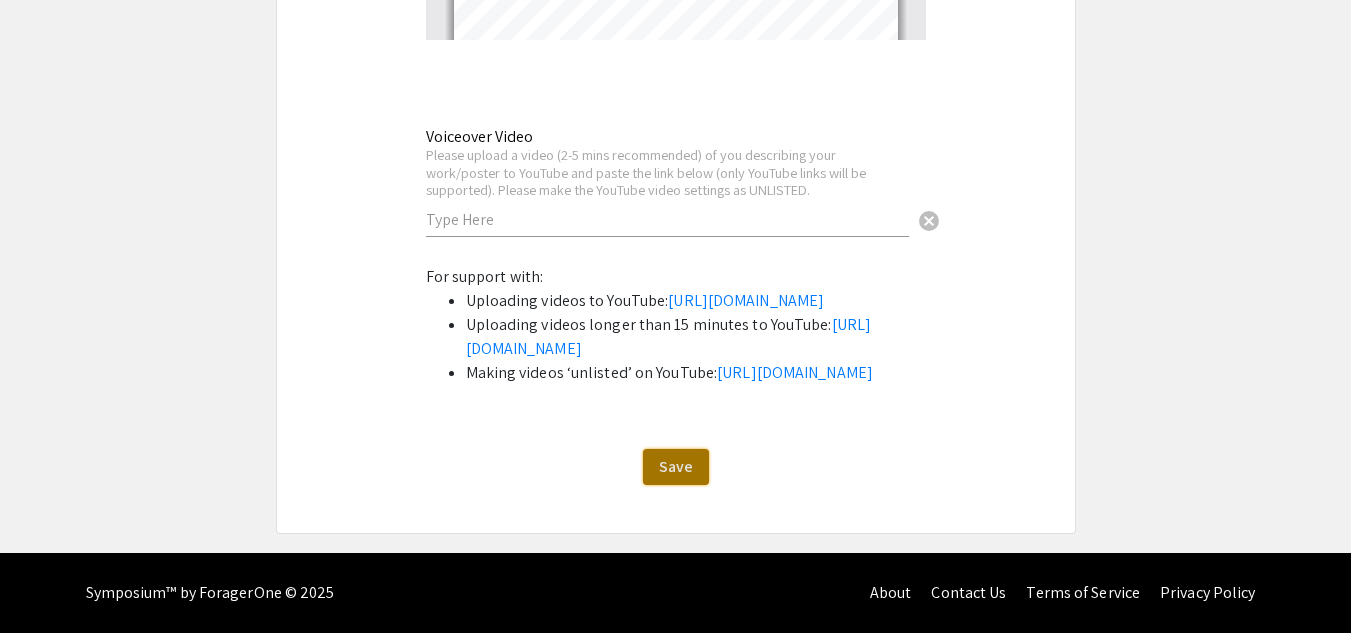 click on "Save" 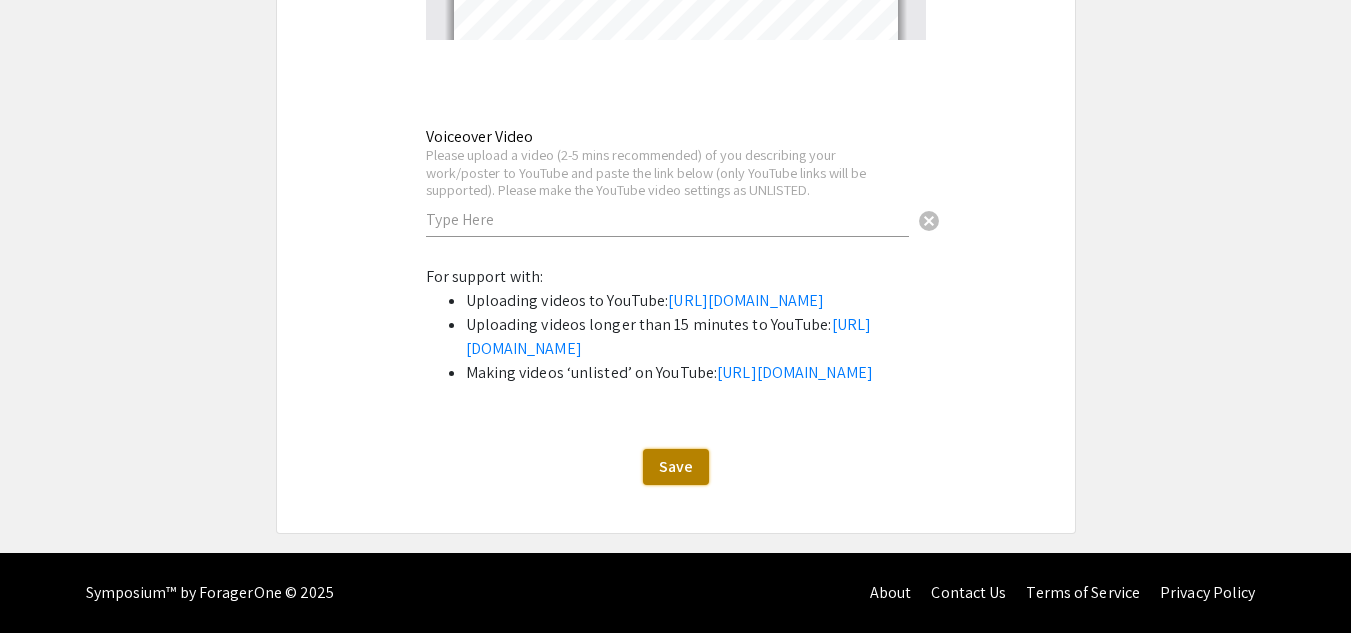 click on "Save" 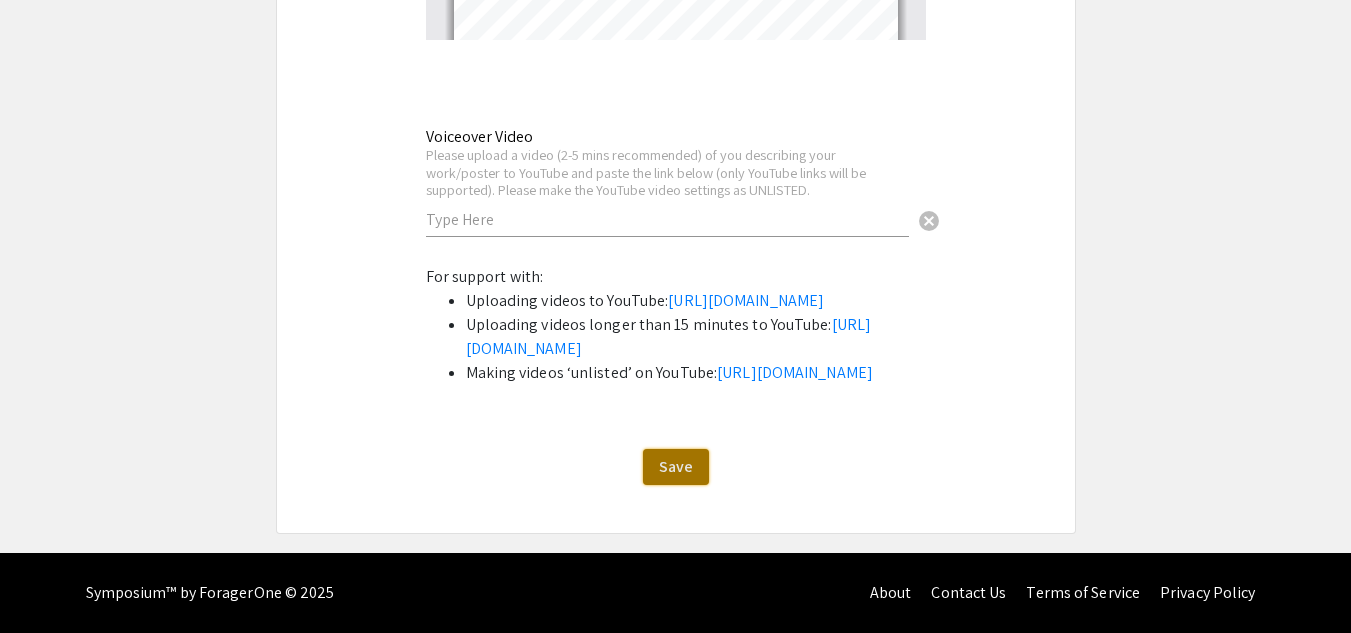 click on "Save" 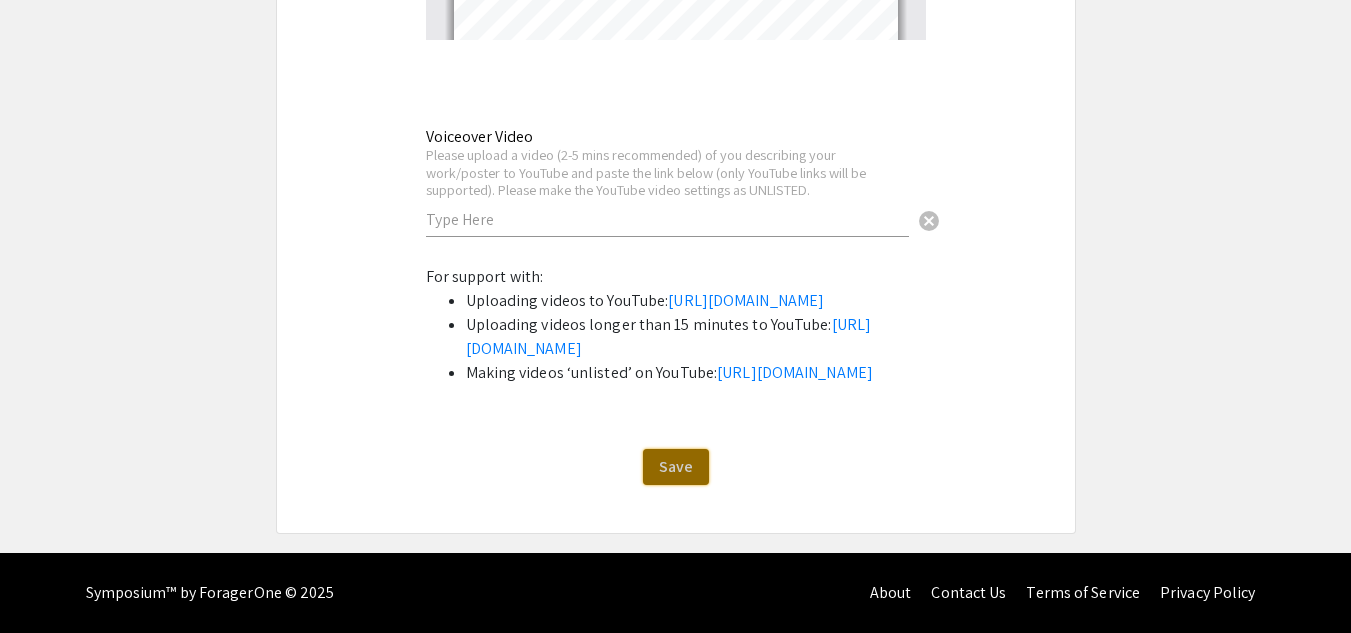 click on "Save" 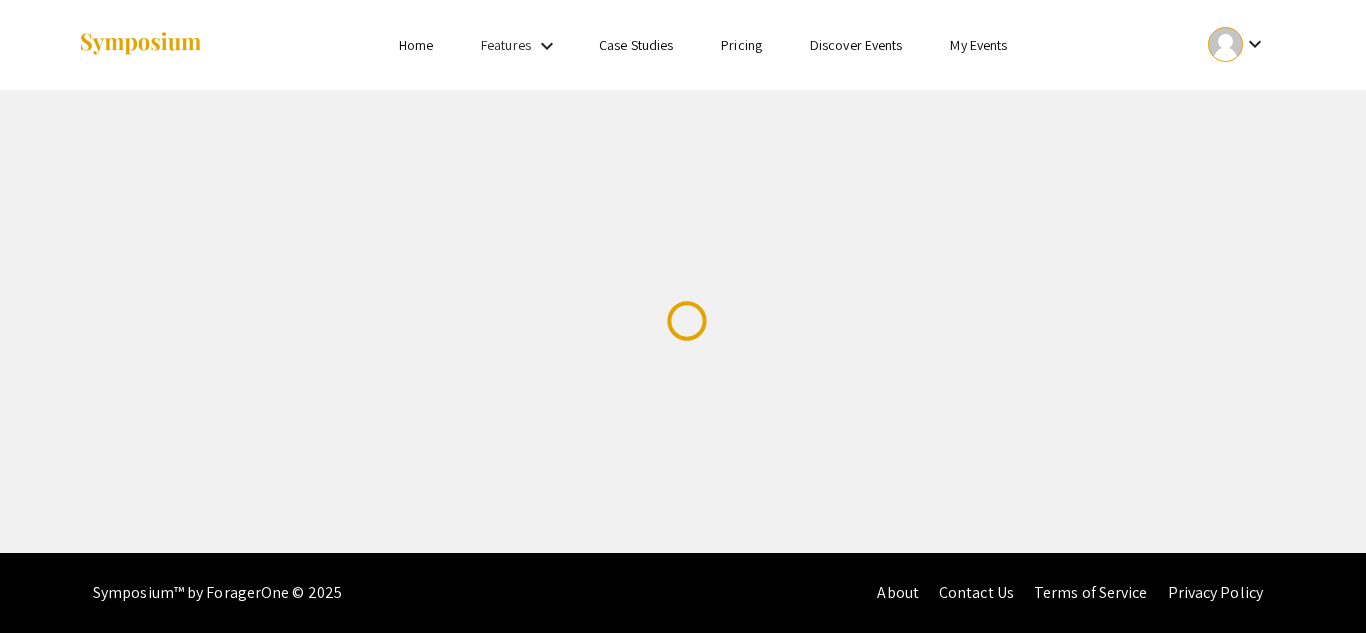 scroll, scrollTop: 0, scrollLeft: 0, axis: both 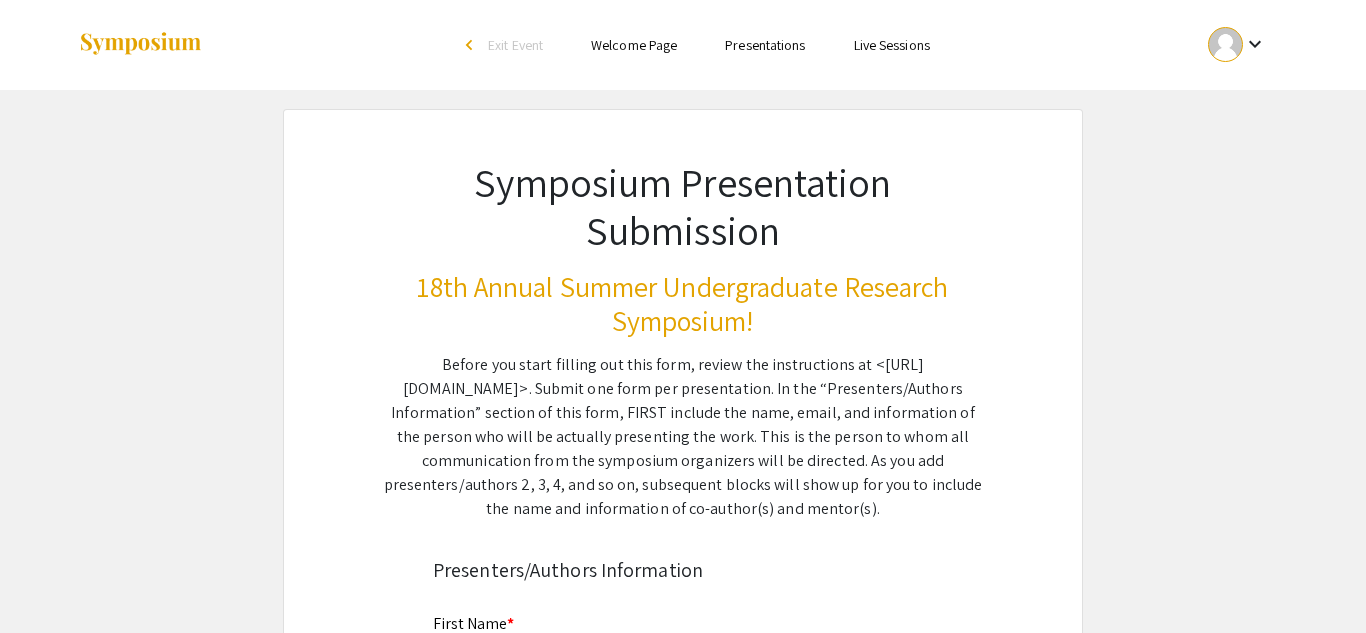 type on "[PERSON_NAME]" 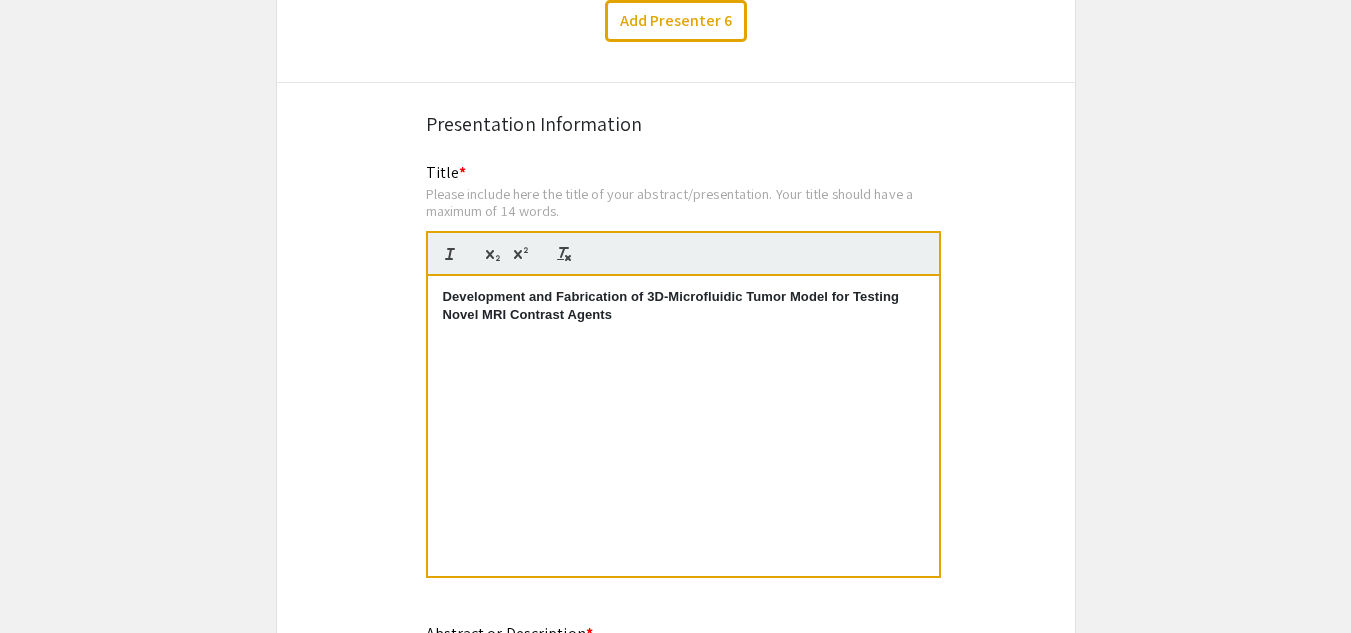 scroll, scrollTop: 6093, scrollLeft: 0, axis: vertical 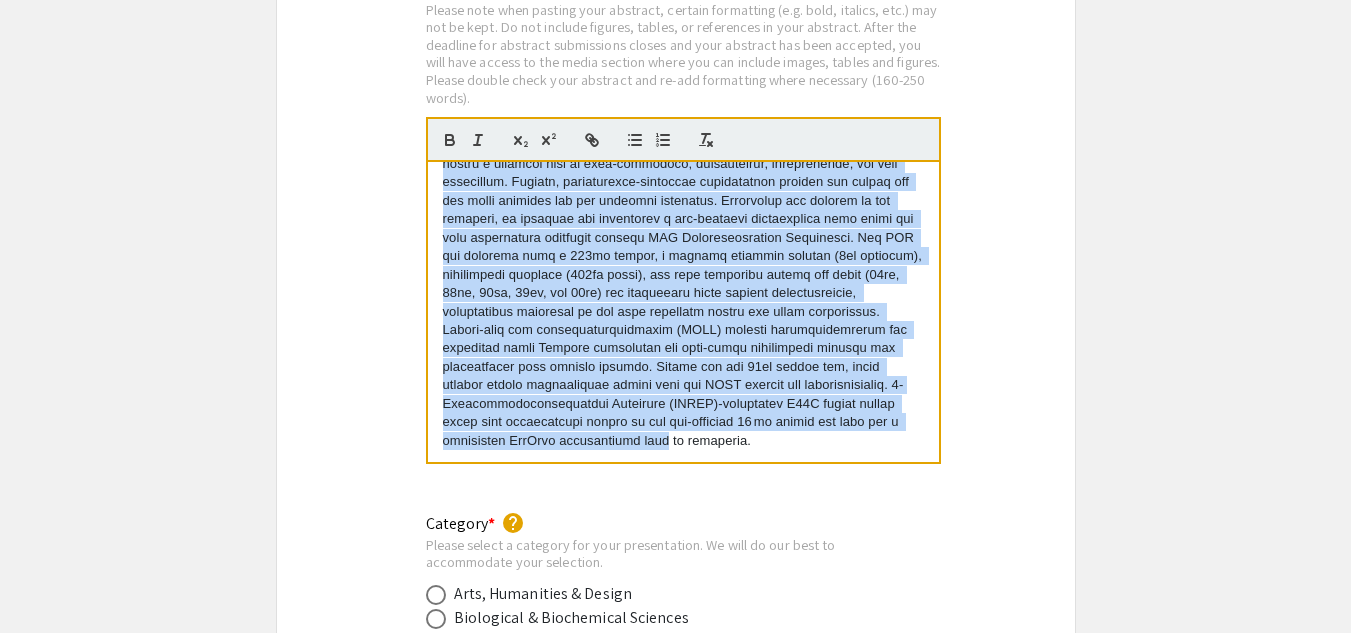 drag, startPoint x: 441, startPoint y: 182, endPoint x: 825, endPoint y: 575, distance: 549.4588 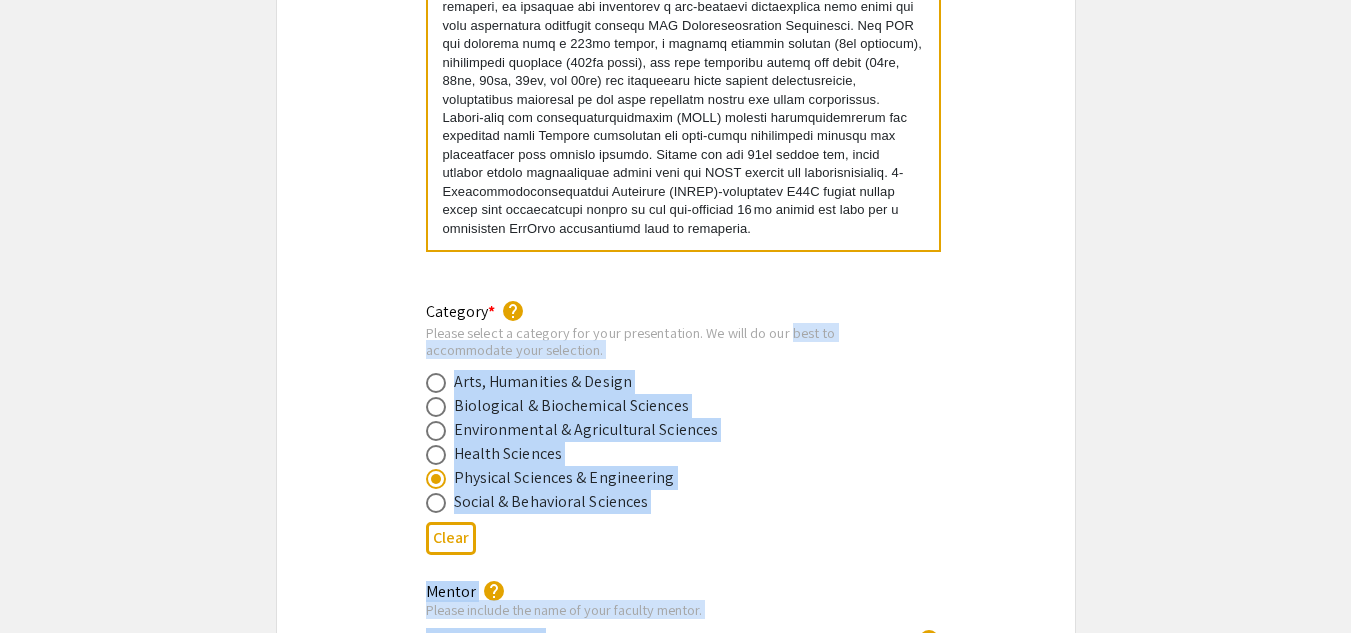 scroll, scrollTop: 6492, scrollLeft: 0, axis: vertical 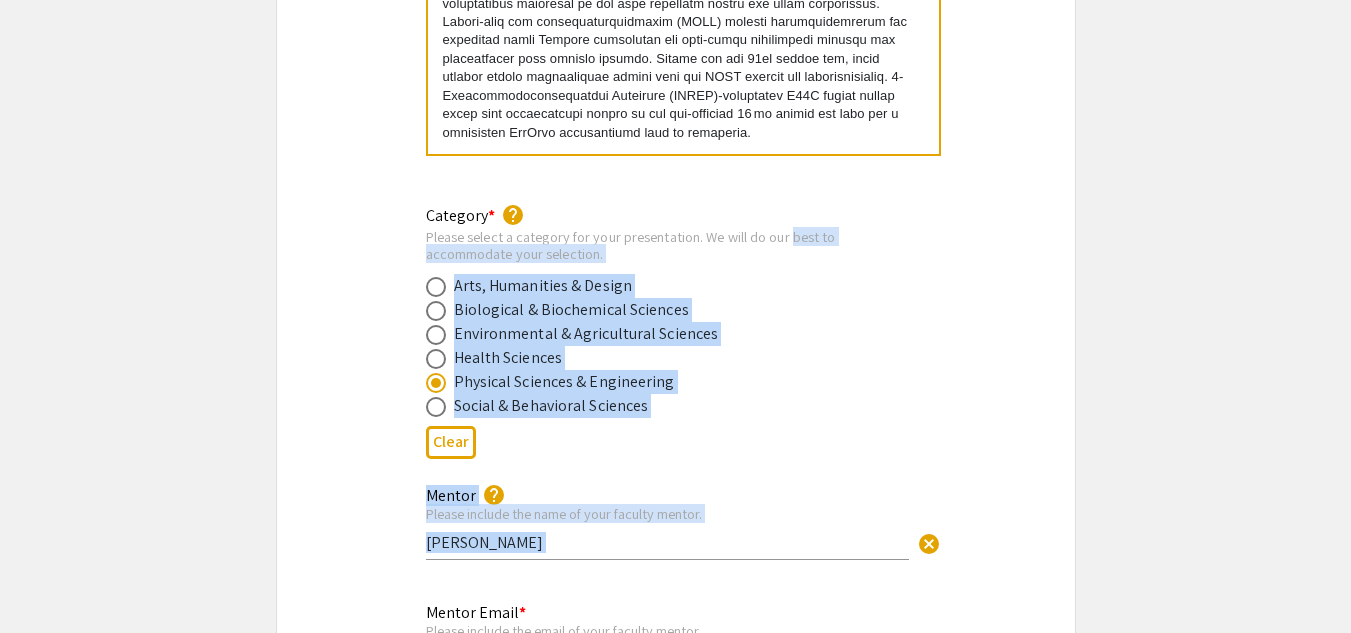 drag, startPoint x: 825, startPoint y: 575, endPoint x: 891, endPoint y: 507, distance: 94.76286 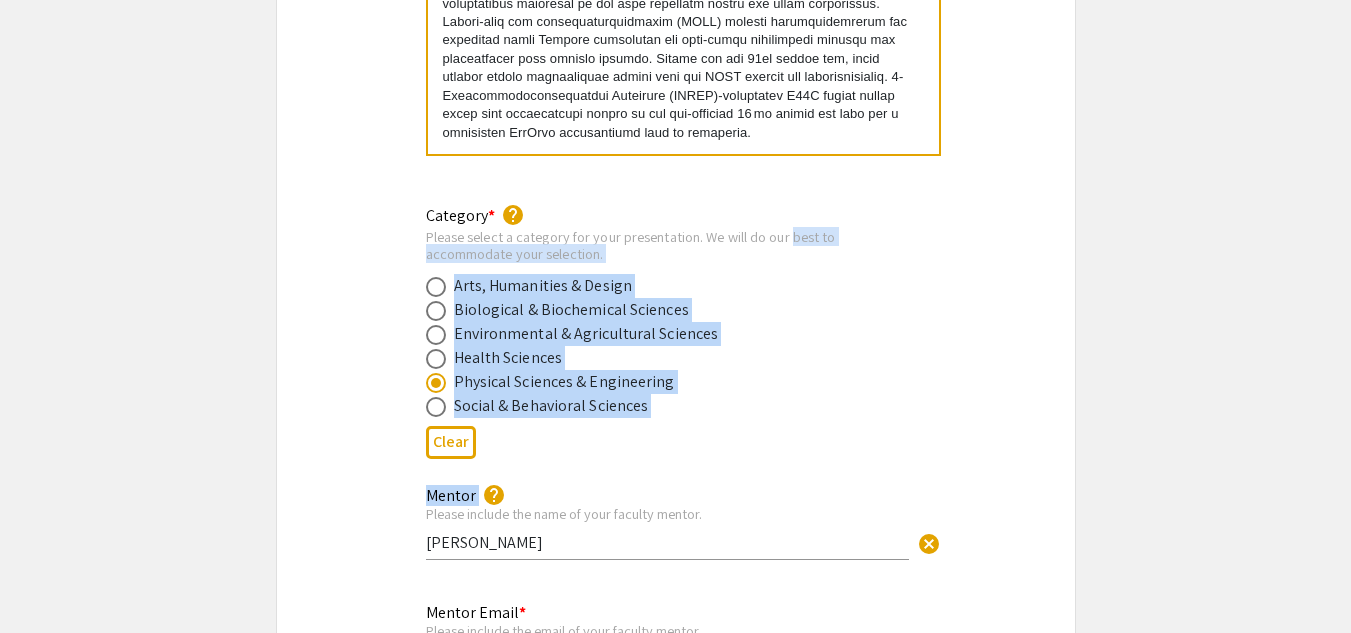 scroll, scrollTop: 5918, scrollLeft: 0, axis: vertical 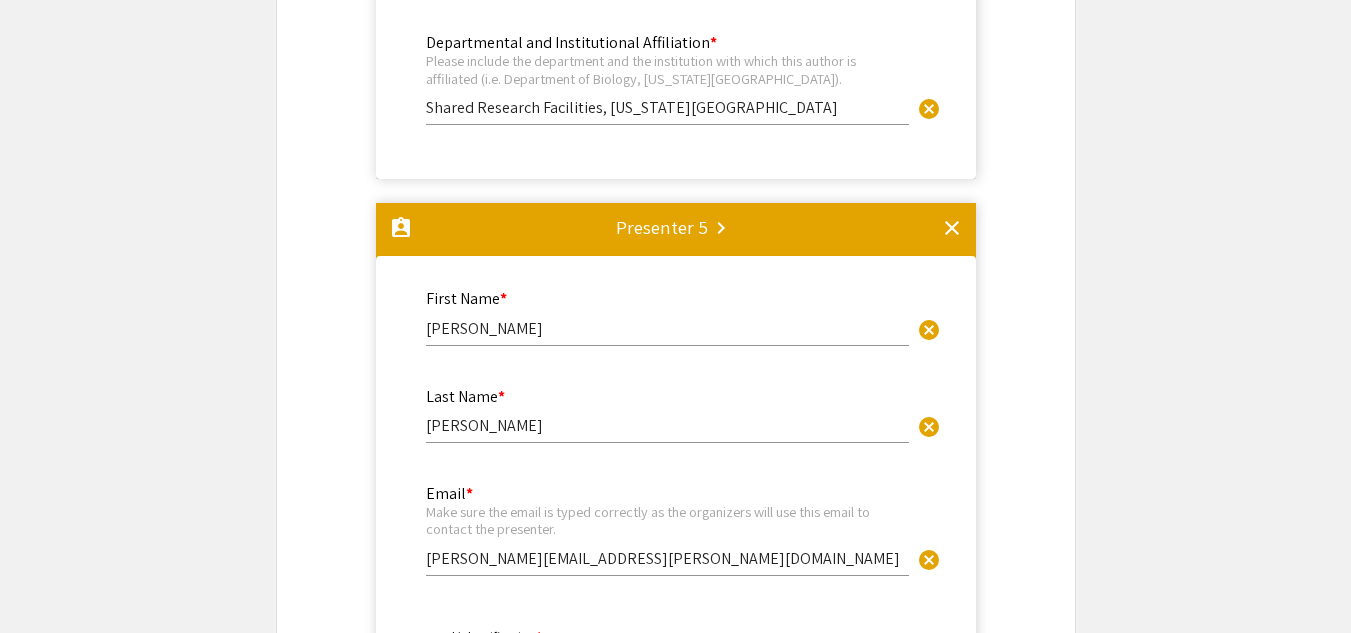 drag, startPoint x: 872, startPoint y: 136, endPoint x: 408, endPoint y: 124, distance: 464.15515 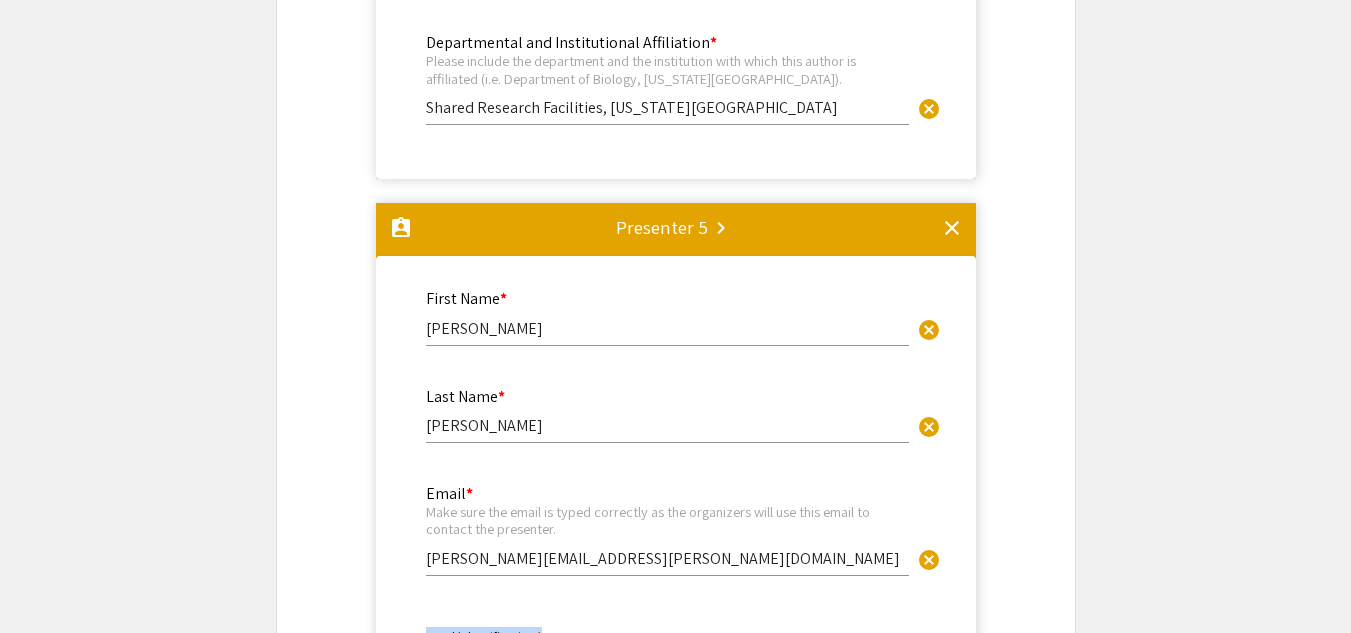 drag, startPoint x: 559, startPoint y: 605, endPoint x: 573, endPoint y: 556, distance: 50.96077 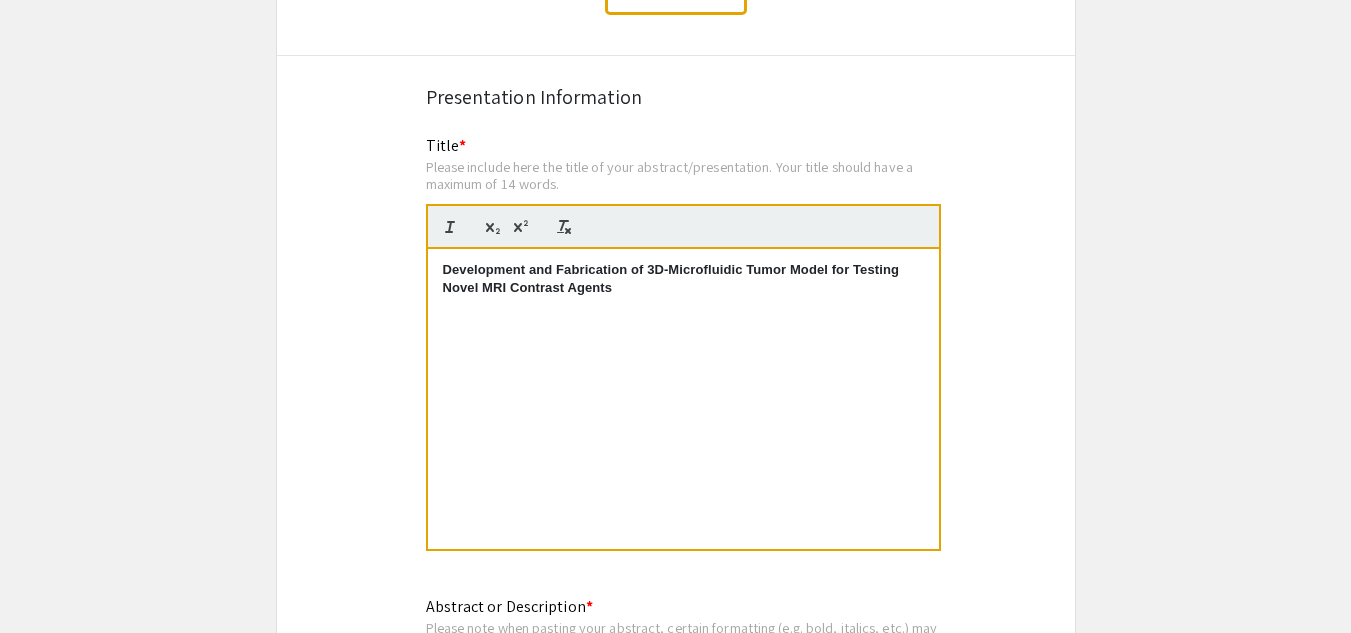 scroll, scrollTop: 5611, scrollLeft: 0, axis: vertical 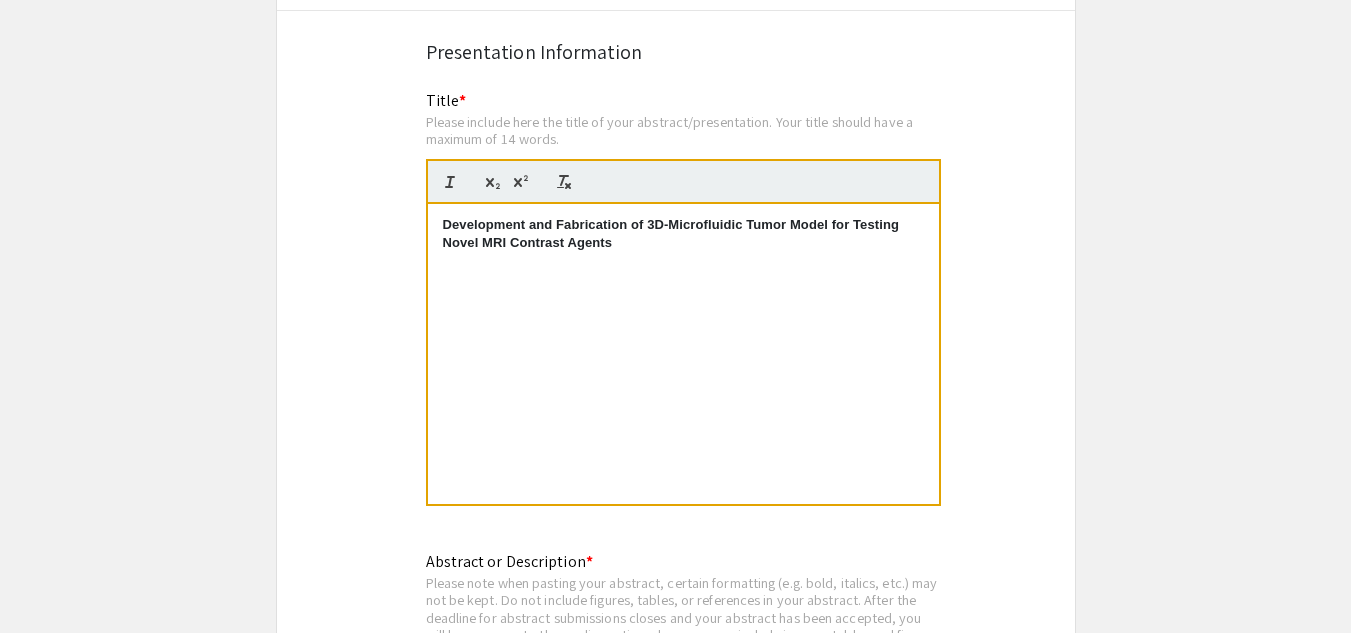 click on "Symposium Presentation Submission 18th Annual Summer Undergraduate Research Symposium!  Before you start filling out this form, review the instructions at  <[URL][DOMAIN_NAME]>.  Submit one form per presentation. In the “Presenters/Authors Information” section of this form, FIRST include the name, email, and information of the person who will be actually presenting the work. This is the person to whom all communication from the symposium organizers will be directed. As you add presenters/authors 2, 3, 4, and so on, subsequent blocks will show up for you to include the name and information of co-author(s) and mentor(s).   Presenters/Authors Information  First Name * [PERSON_NAME] cancel This field is required. Last Name * [PERSON_NAME] cancel This field is required. Email * Make sure the email is typed correctly as the organizers will use this email to contact the presenter. [EMAIL_ADDRESS][DOMAIN_NAME] cancel This field is required. Level/Classification *   Freshman   Sophomore" 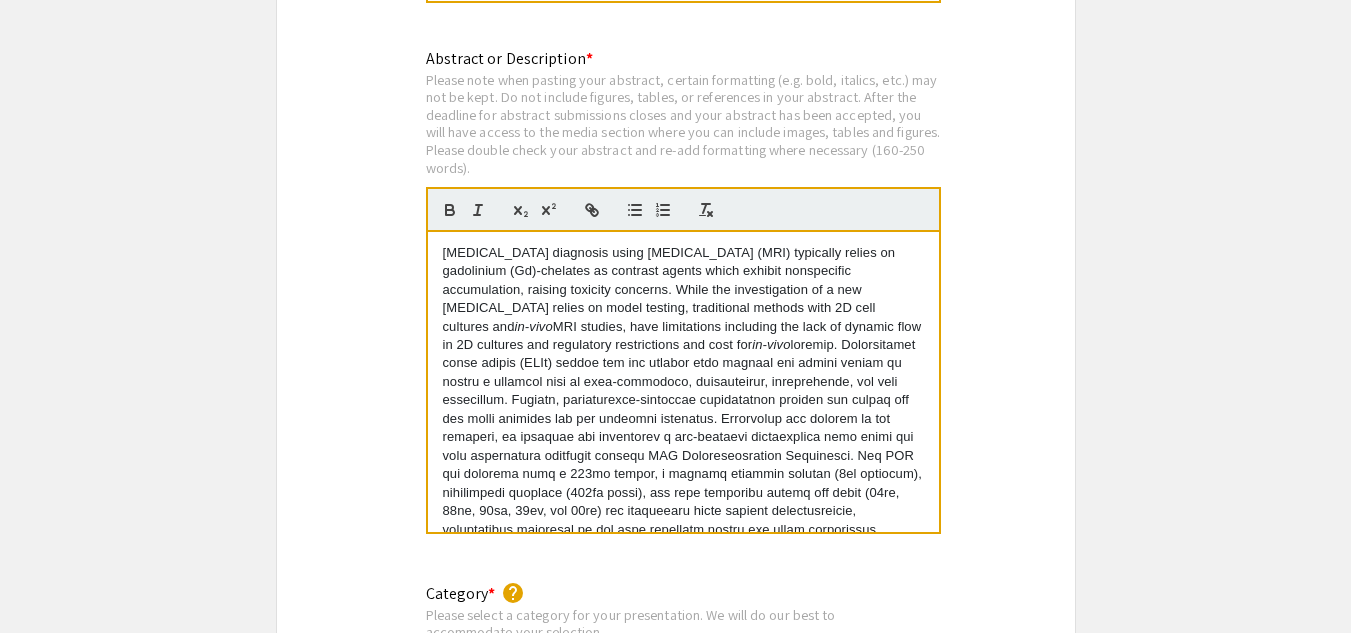scroll, scrollTop: 6129, scrollLeft: 0, axis: vertical 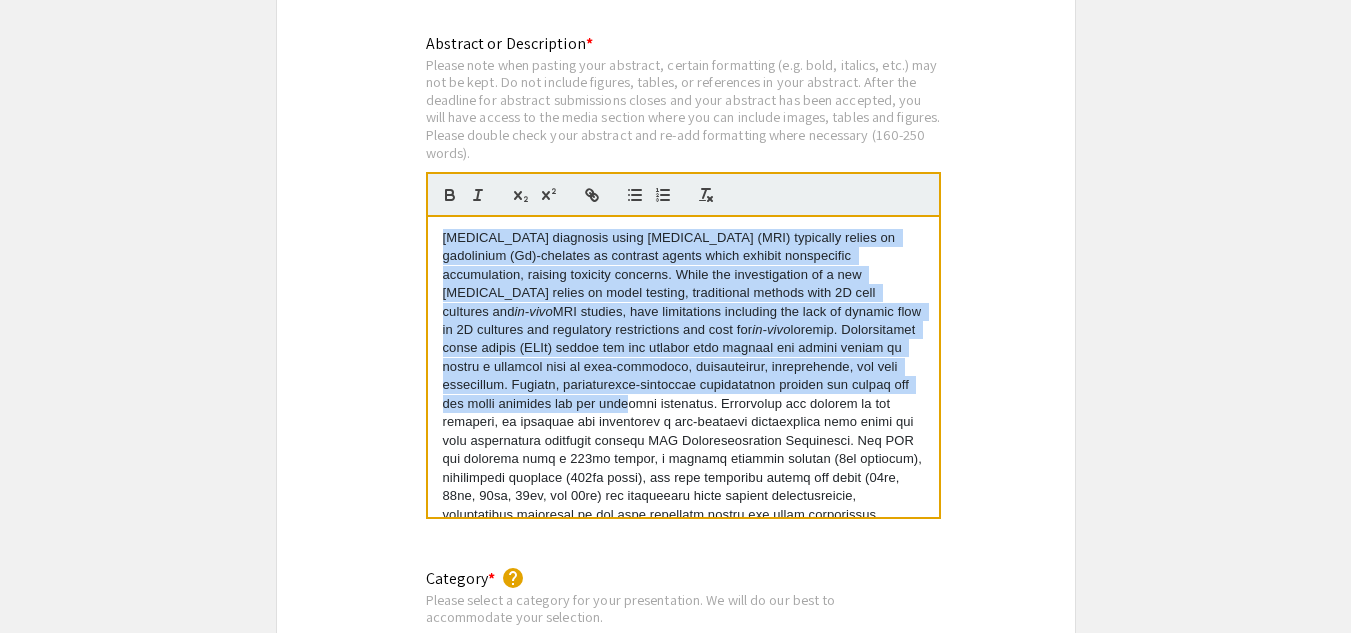 drag, startPoint x: 441, startPoint y: 233, endPoint x: 657, endPoint y: 435, distance: 295.73636 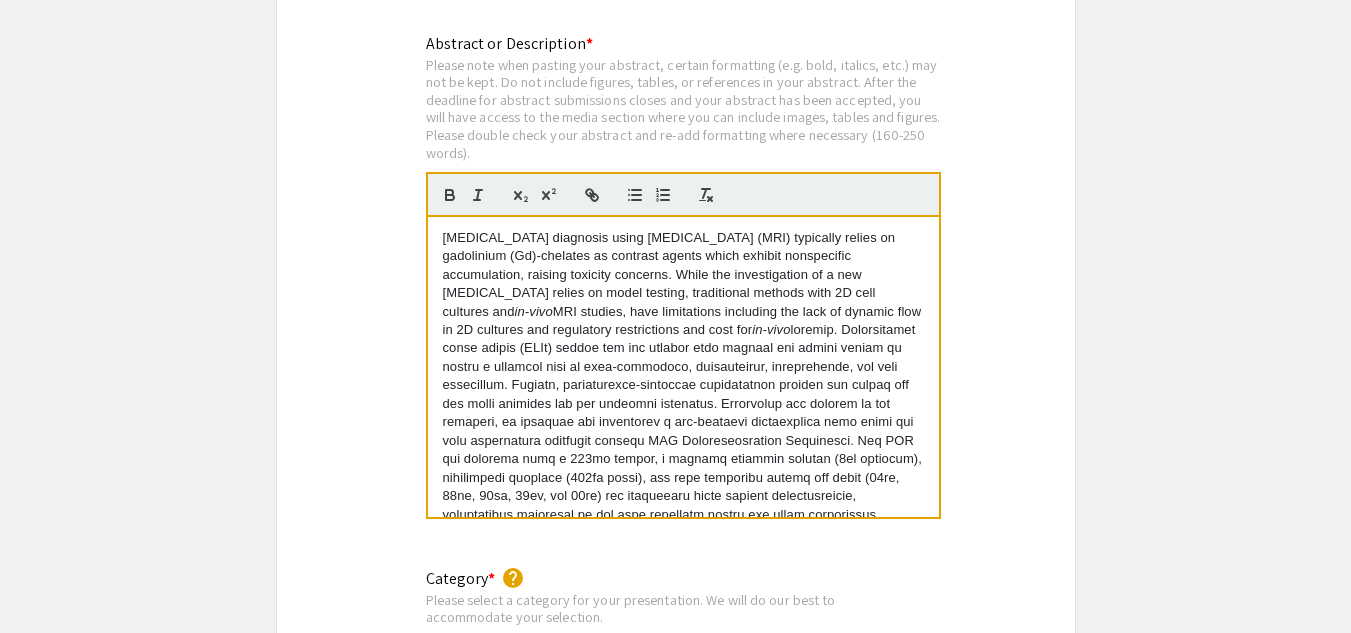 scroll, scrollTop: 65, scrollLeft: 0, axis: vertical 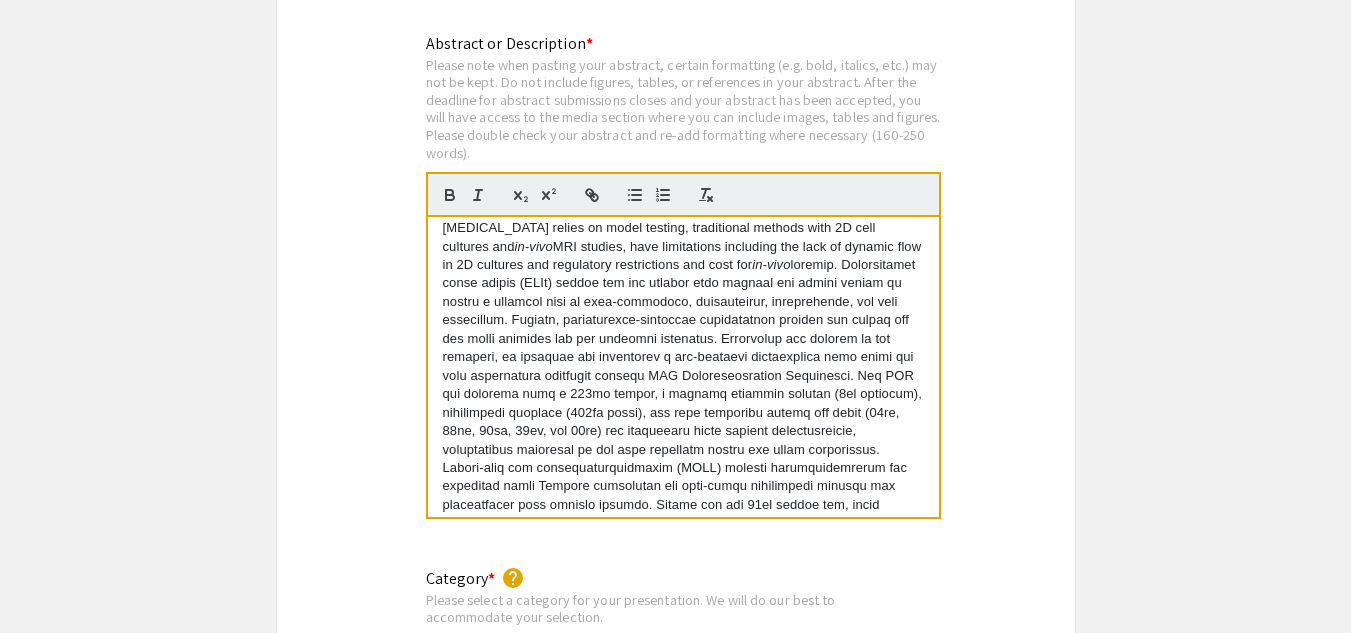 drag, startPoint x: 758, startPoint y: 499, endPoint x: 737, endPoint y: 462, distance: 42.544094 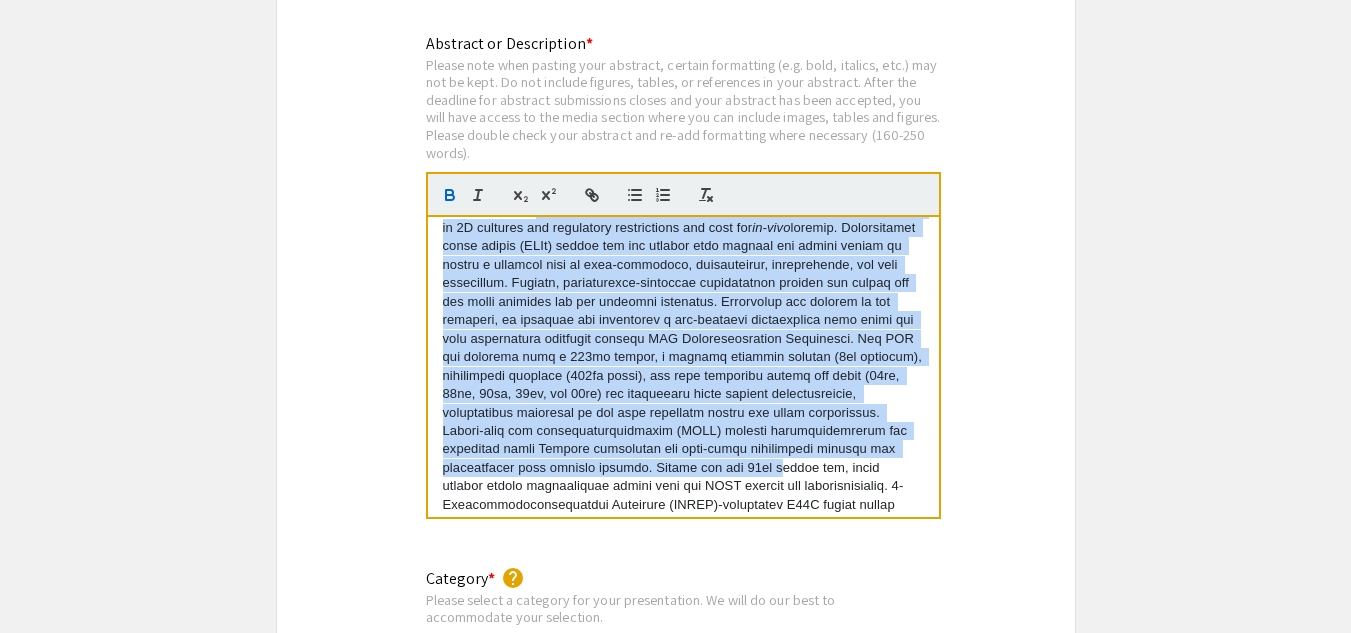 scroll, scrollTop: 0, scrollLeft: 0, axis: both 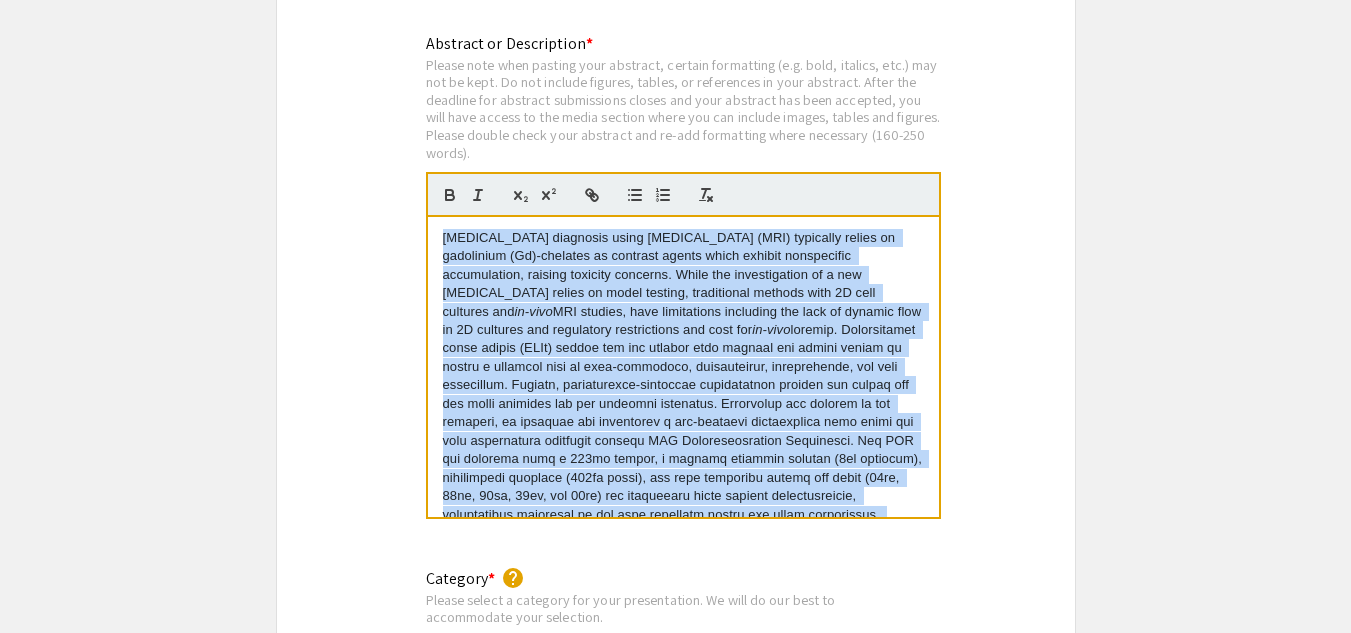 drag, startPoint x: 910, startPoint y: 504, endPoint x: 421, endPoint y: 206, distance: 572.64734 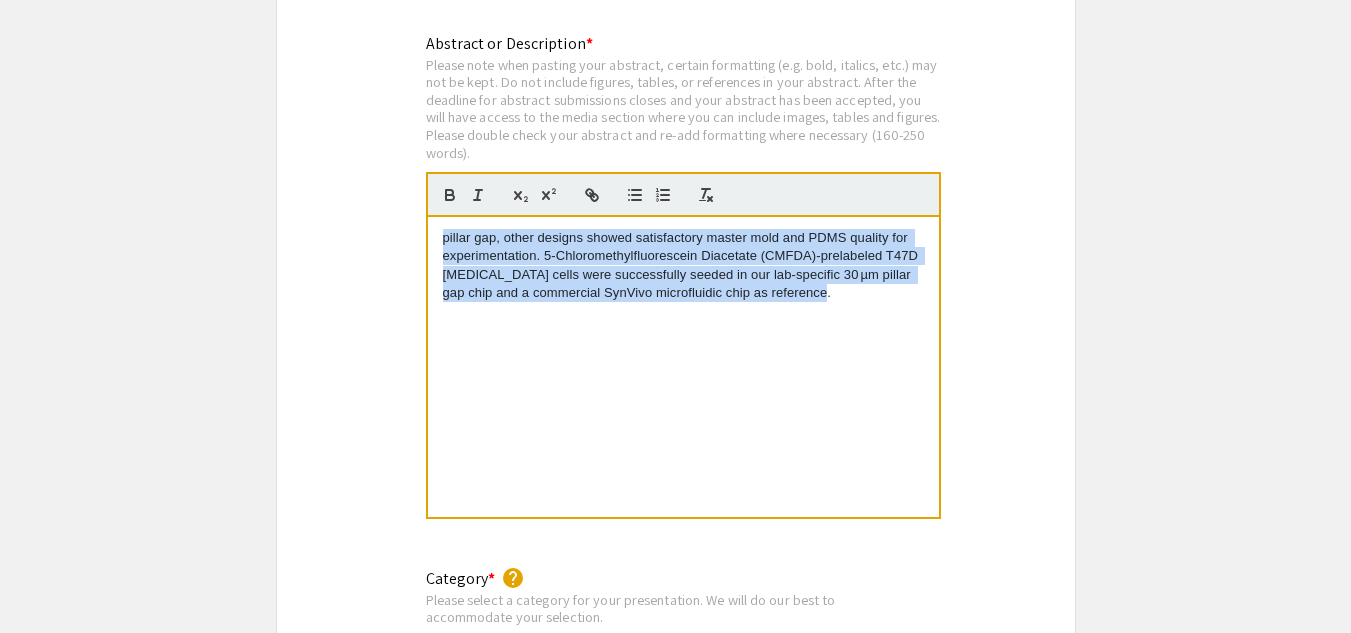 drag, startPoint x: 822, startPoint y: 295, endPoint x: 432, endPoint y: 228, distance: 395.7133 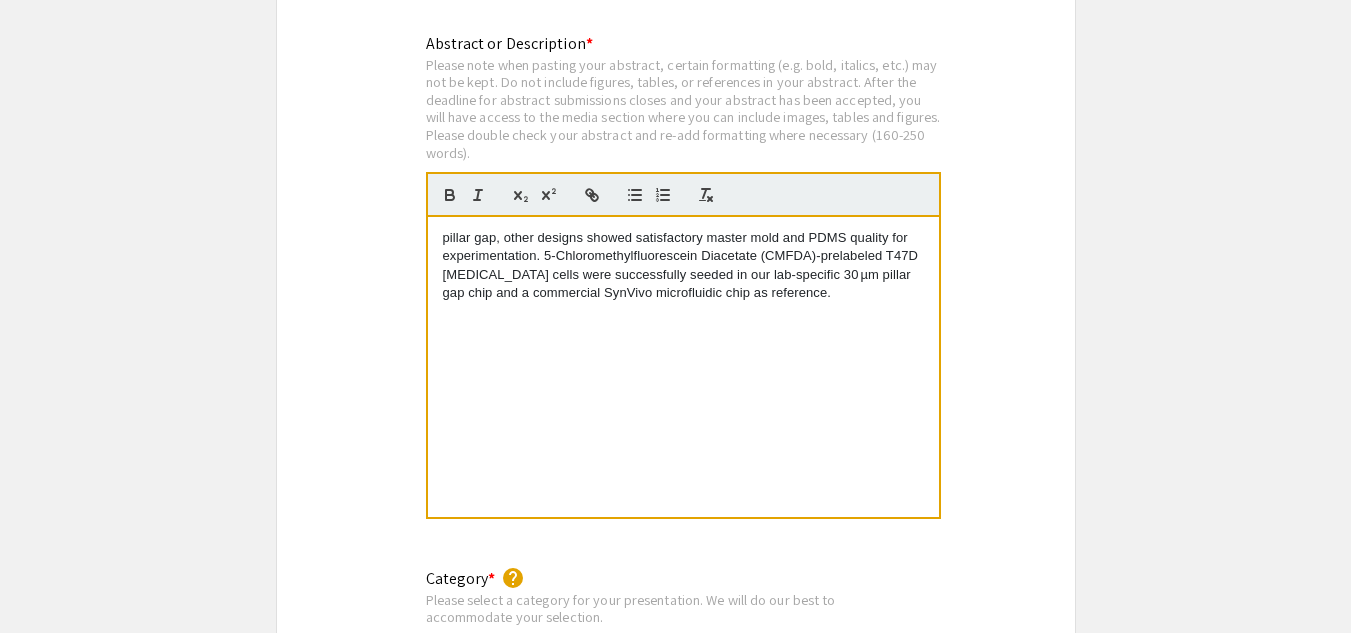 scroll, scrollTop: 171, scrollLeft: 0, axis: vertical 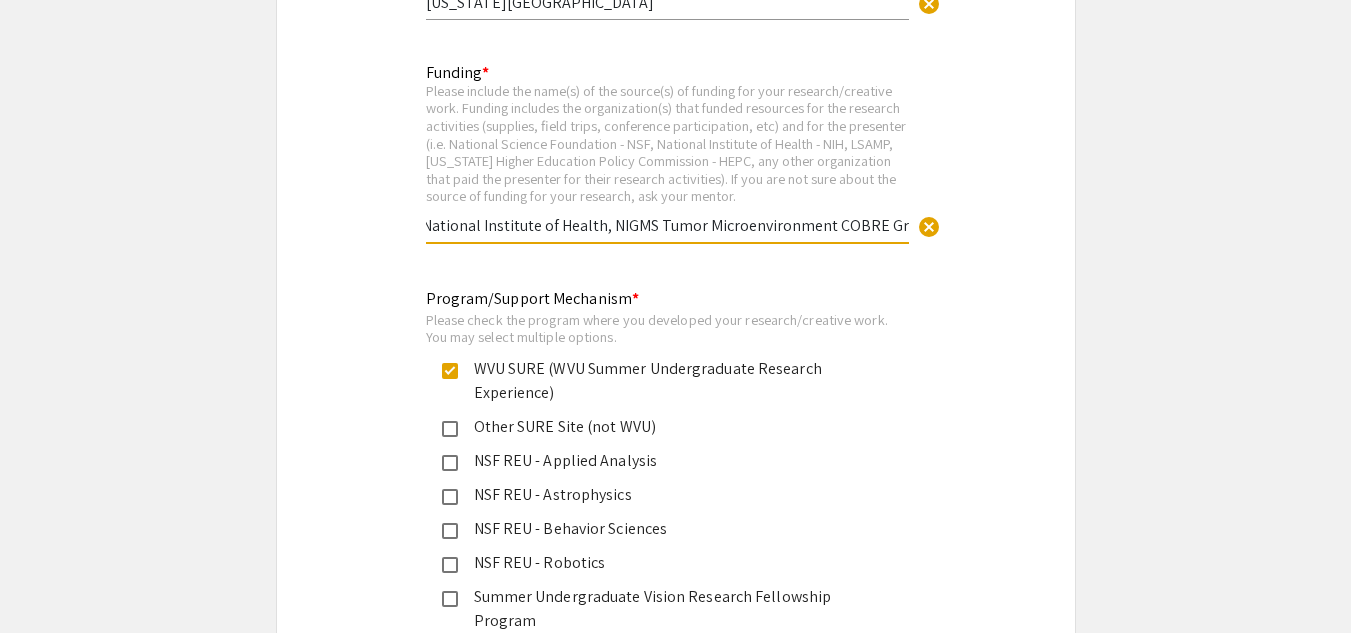 drag, startPoint x: 425, startPoint y: 223, endPoint x: 997, endPoint y: 225, distance: 572.0035 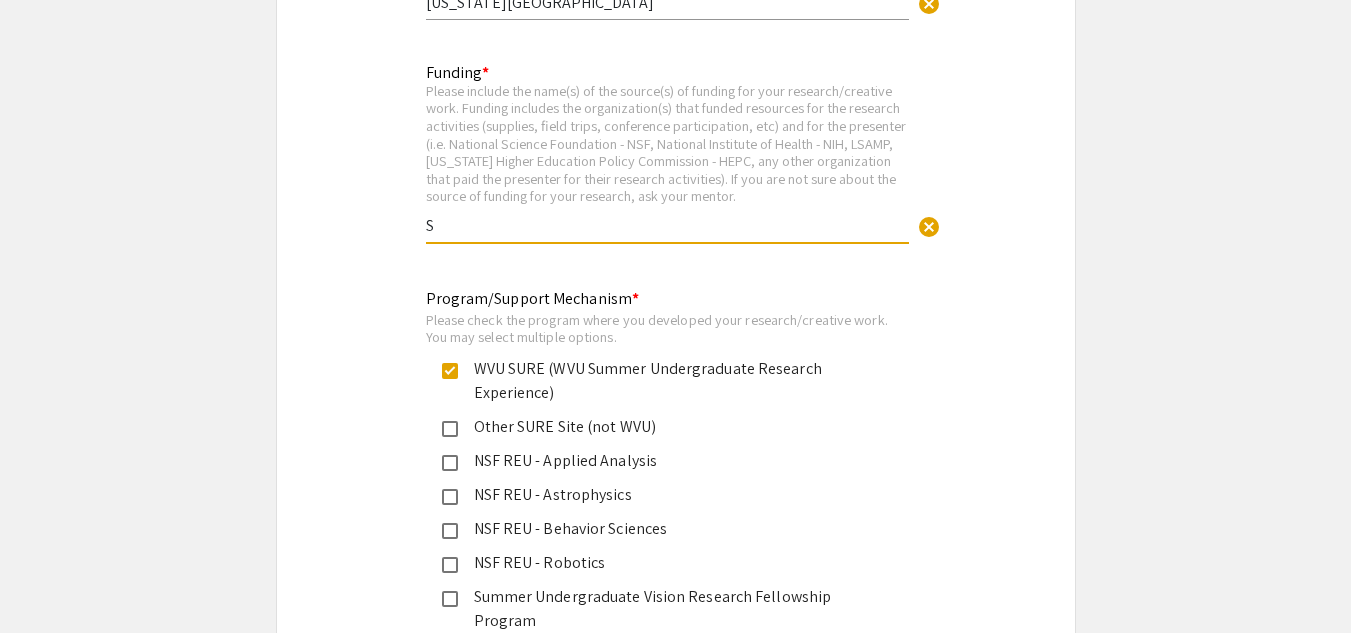 scroll, scrollTop: 0, scrollLeft: 0, axis: both 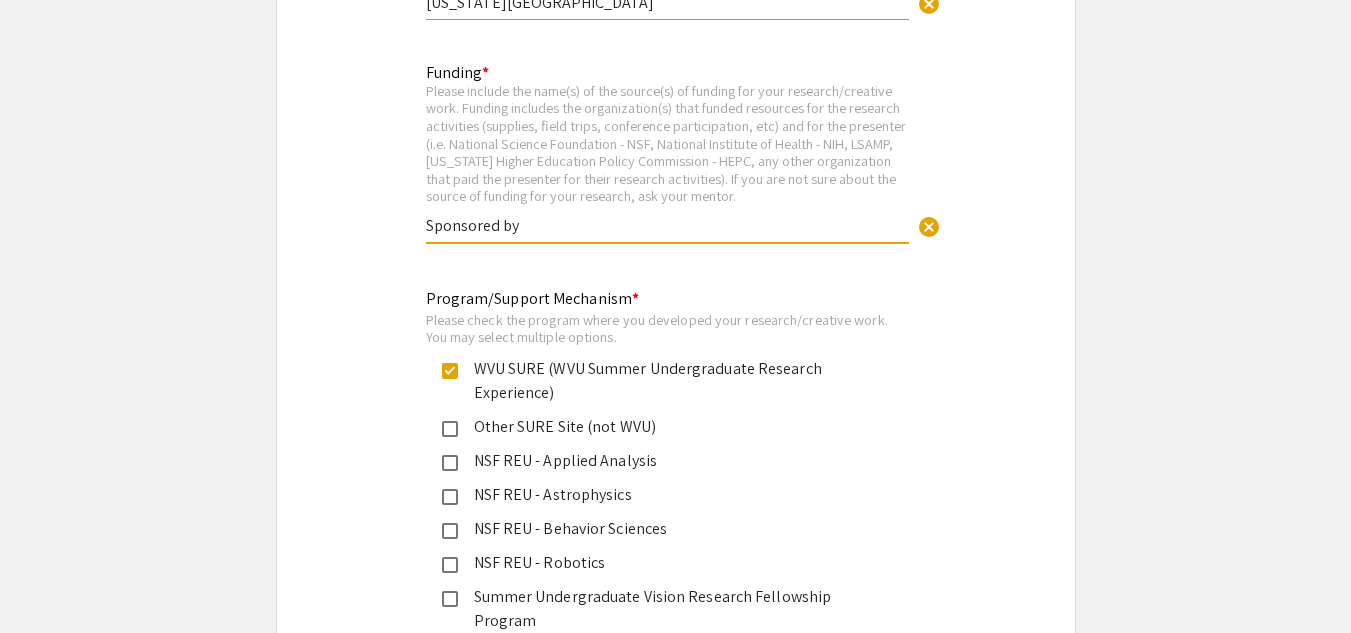 paste on "NIH R15" 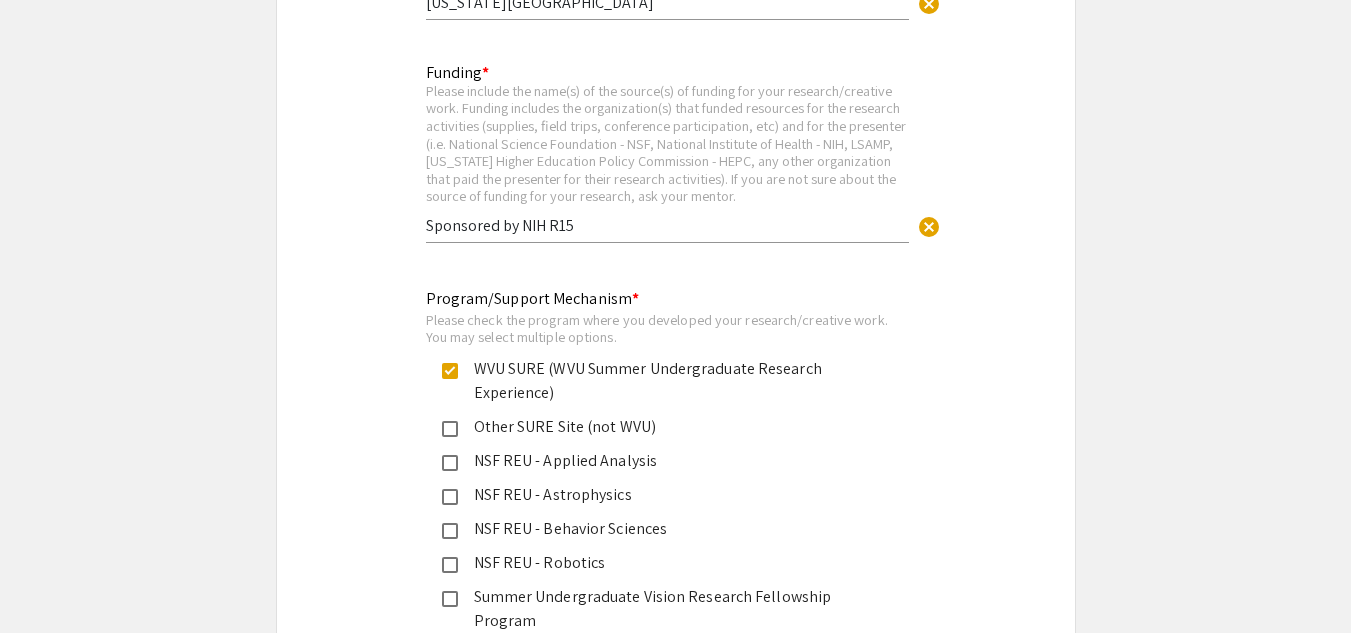 click on "Sponsored by NIH R15" at bounding box center [667, 225] 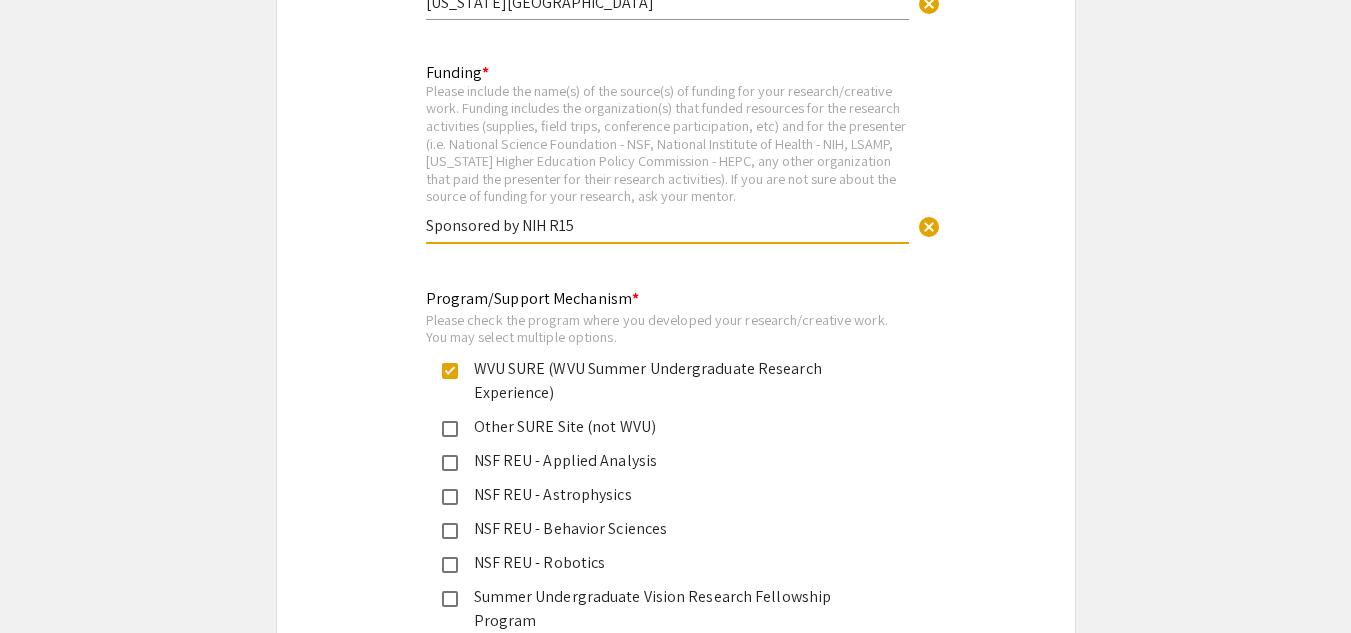 paste on "1R15CA274189-01A1 and 3R15CA274189-01A1S1" 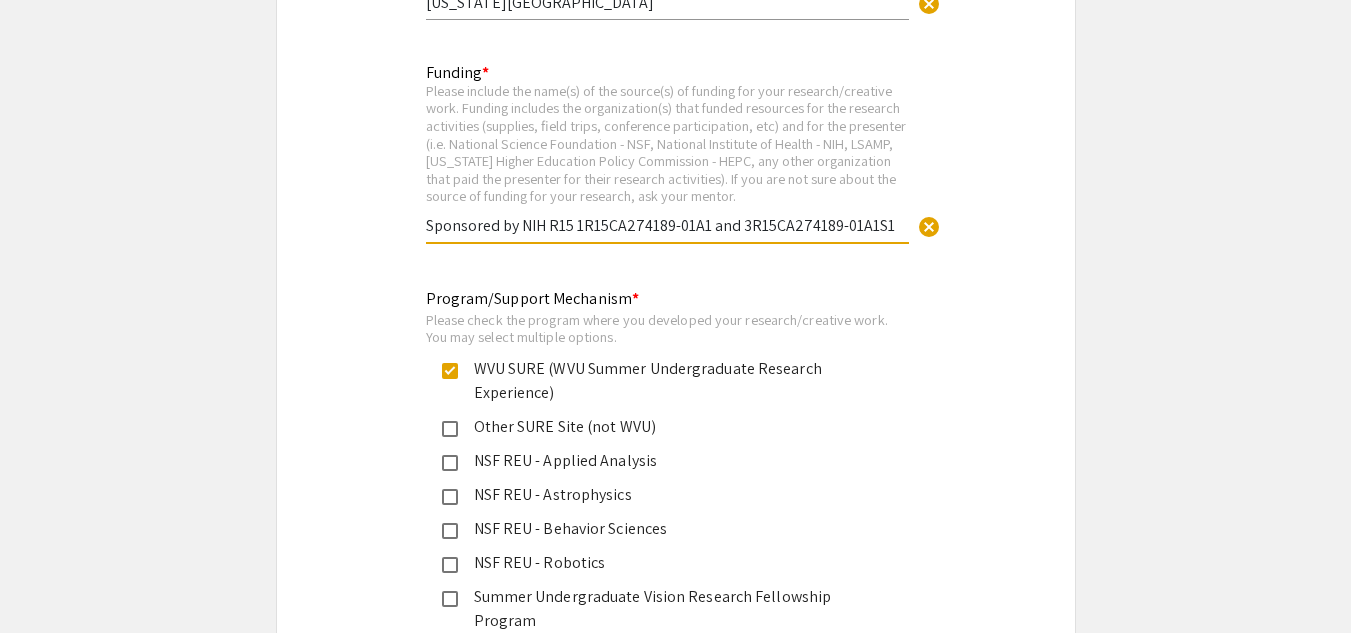 type on "Sponsored by NIH R15 1R15CA274189-01A1 and 3R15CA274189-01A1S1" 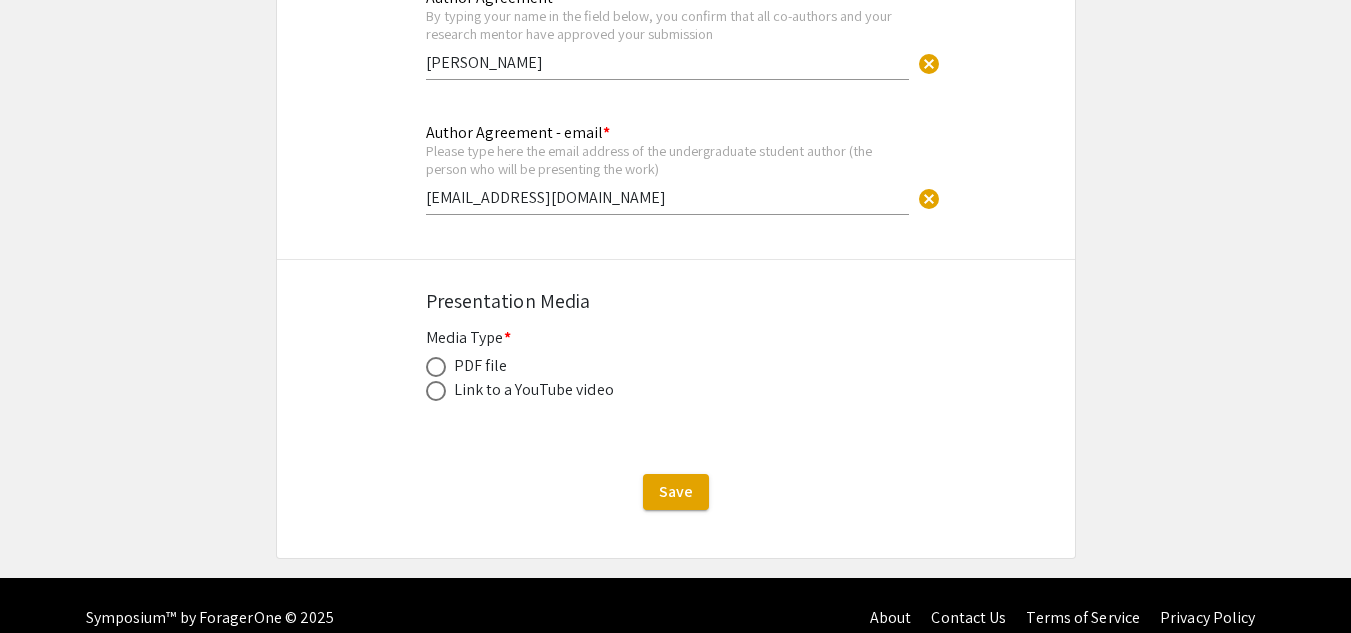 scroll, scrollTop: 8445, scrollLeft: 0, axis: vertical 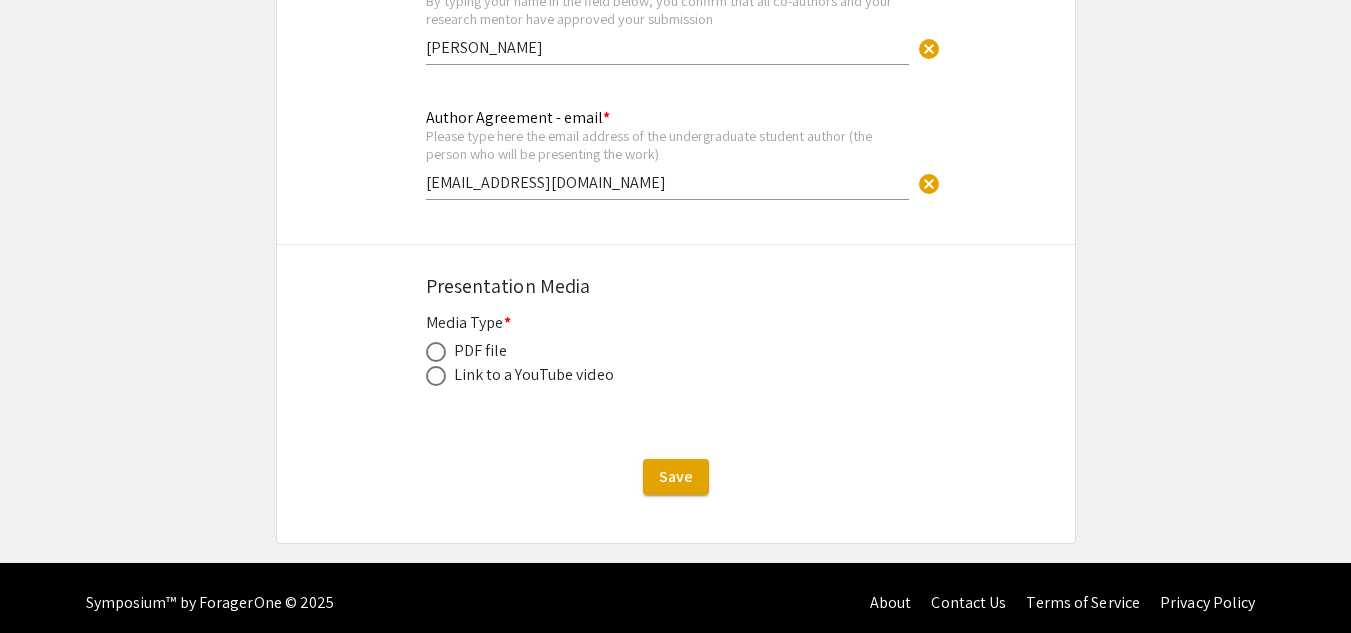 click at bounding box center [436, 352] 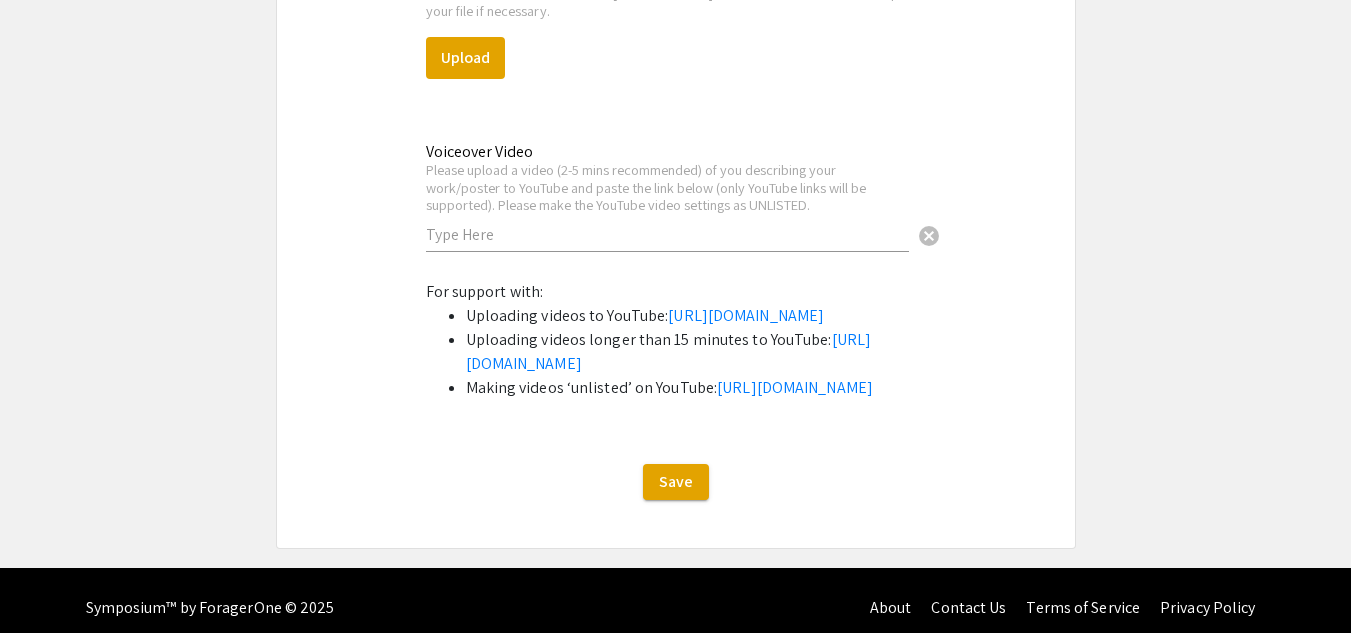 scroll, scrollTop: 8999, scrollLeft: 0, axis: vertical 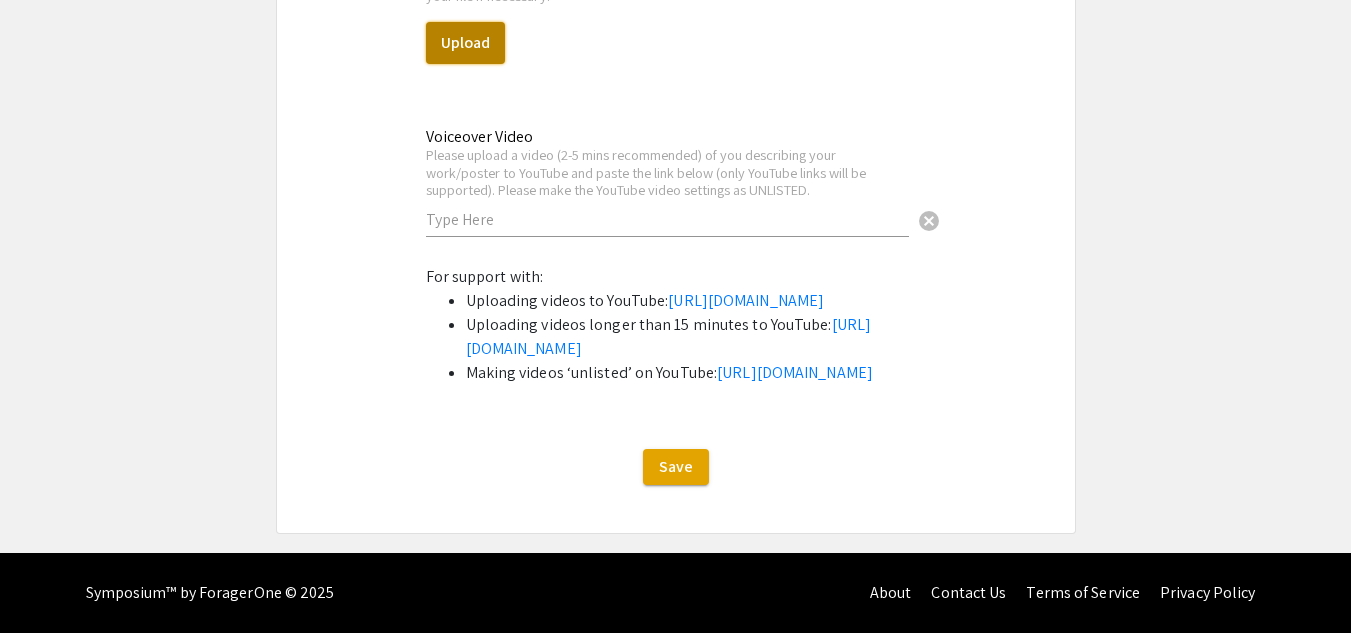 click on "Upload" at bounding box center [465, 43] 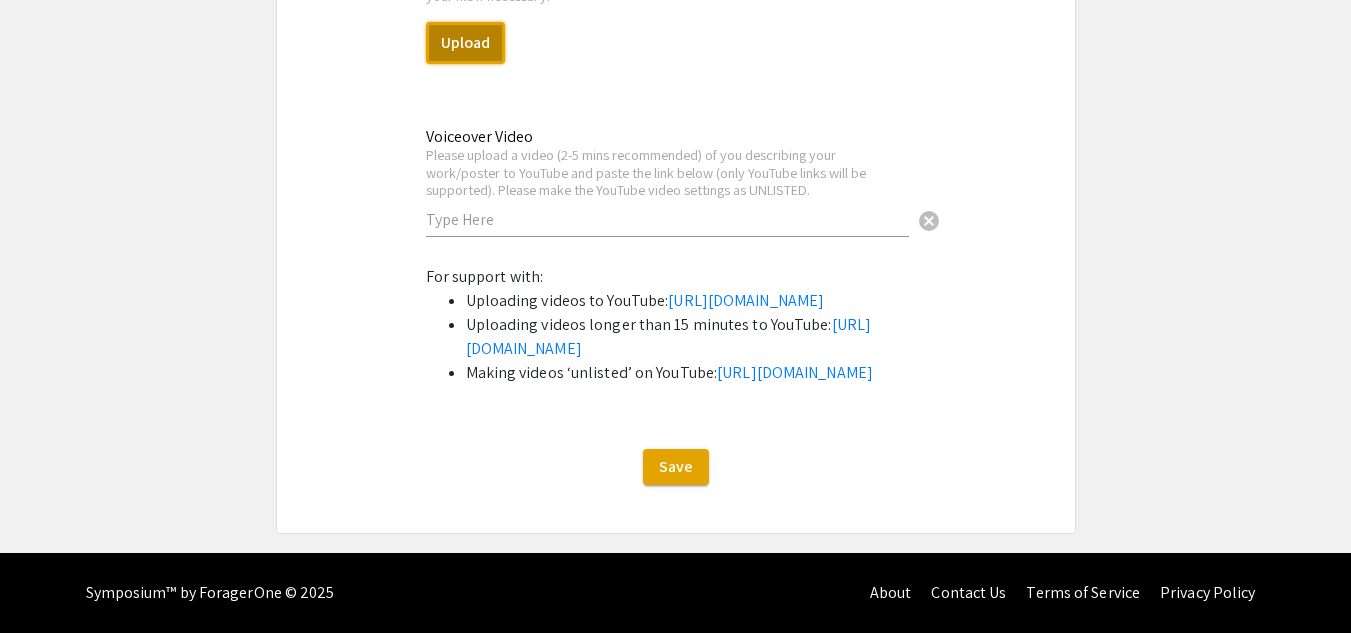 select on "custom" 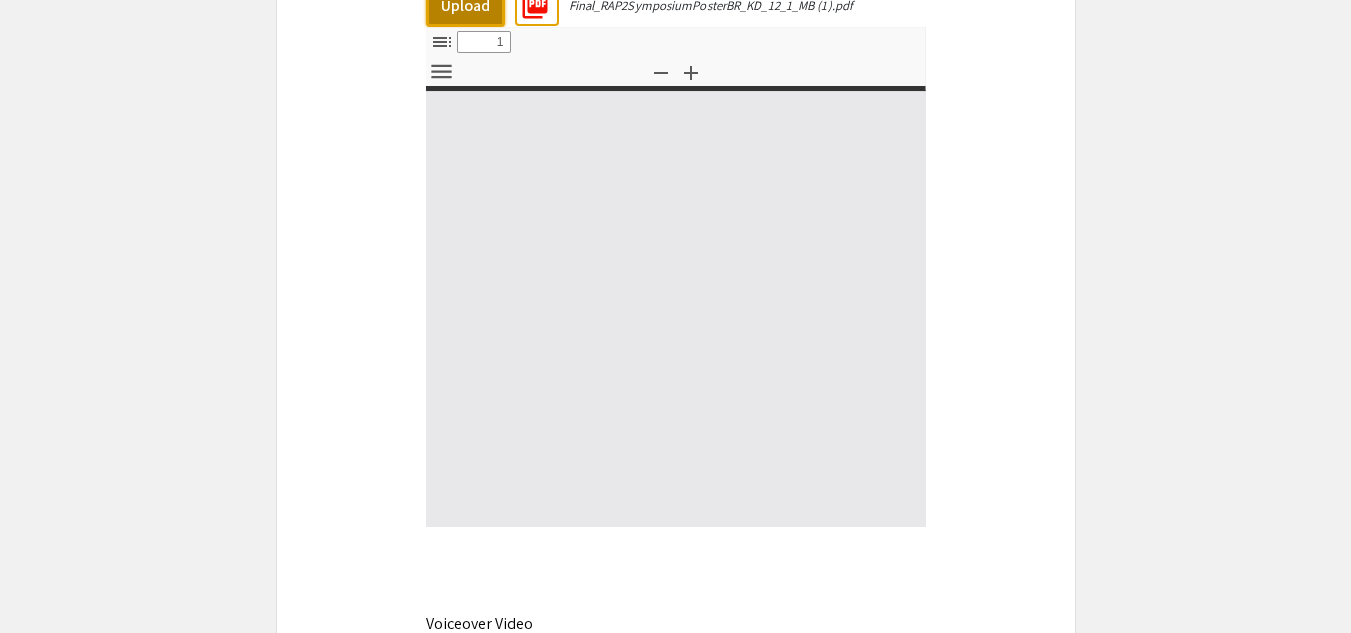 type on "0" 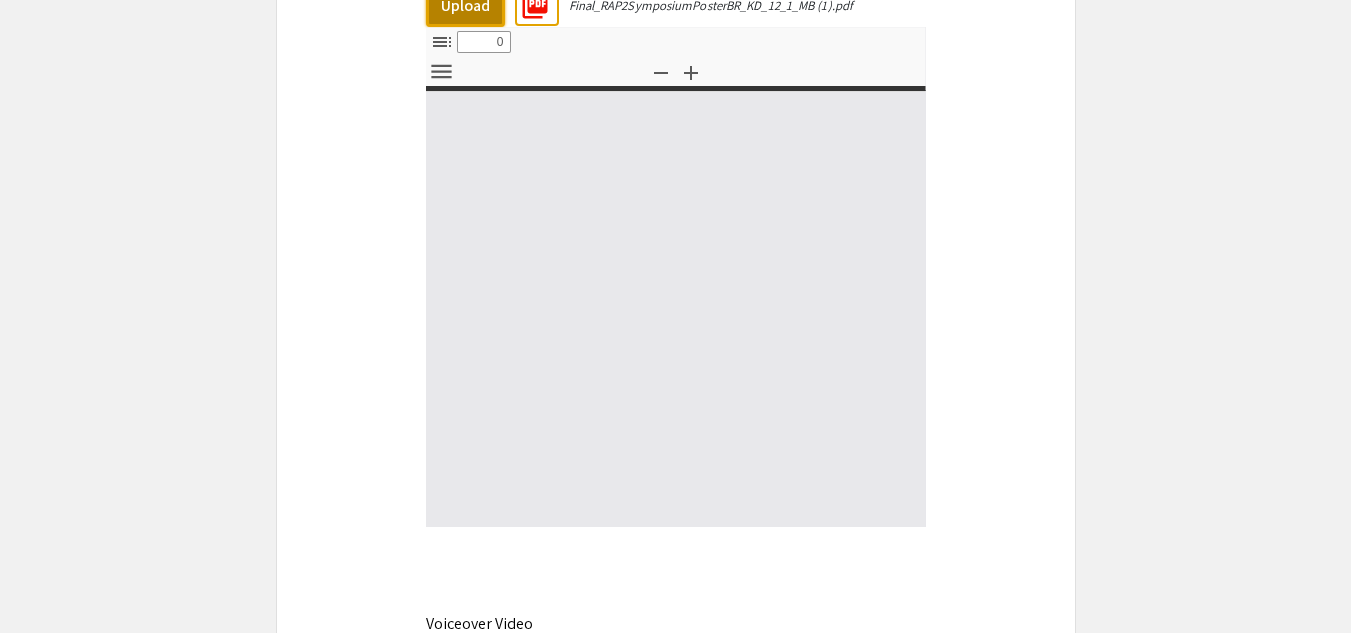 select on "custom" 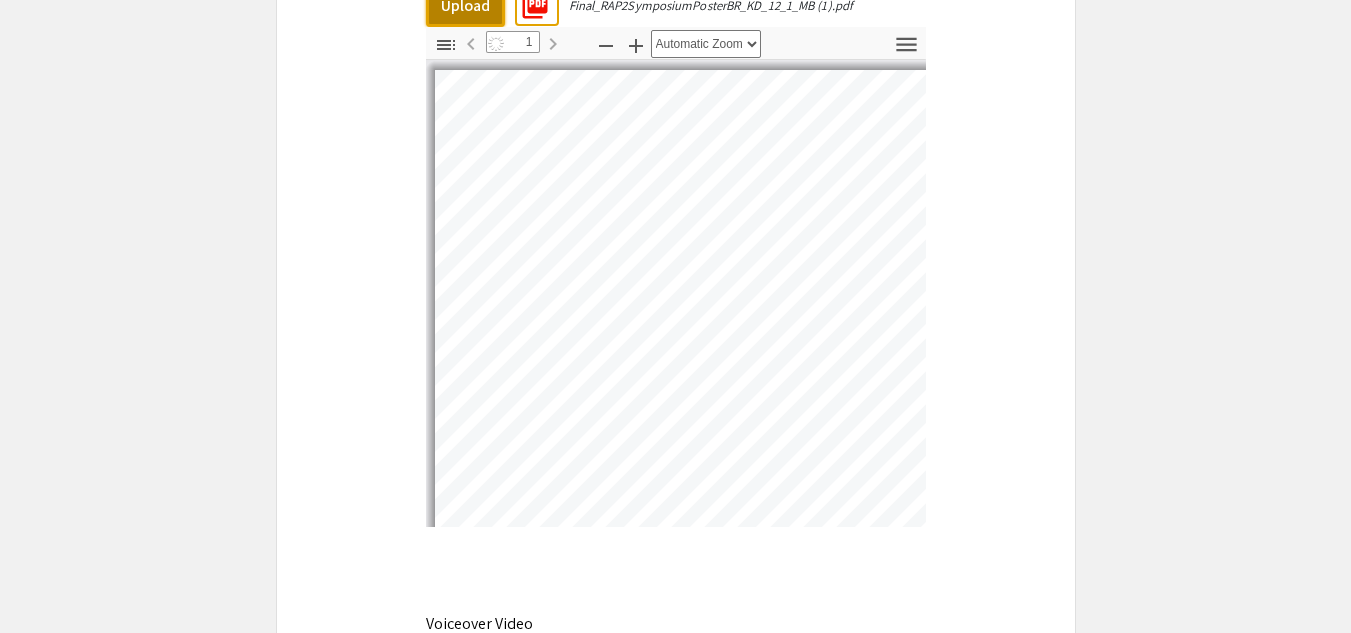 select on "auto" 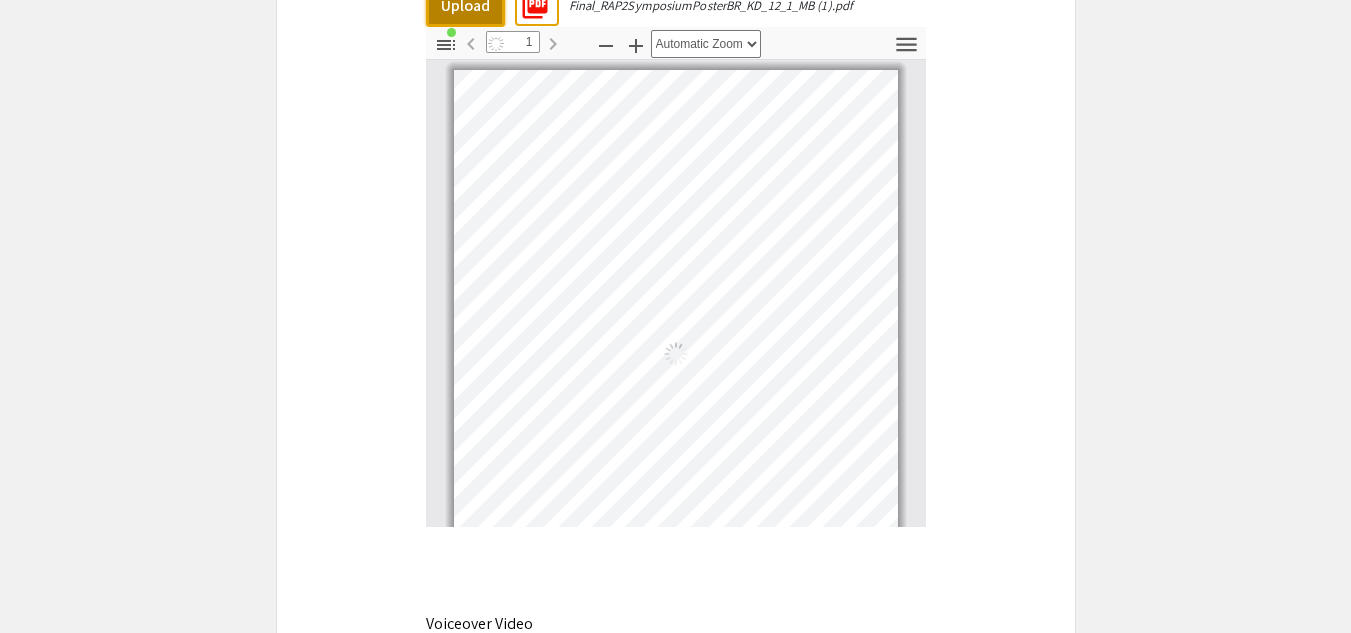 scroll, scrollTop: 9, scrollLeft: 0, axis: vertical 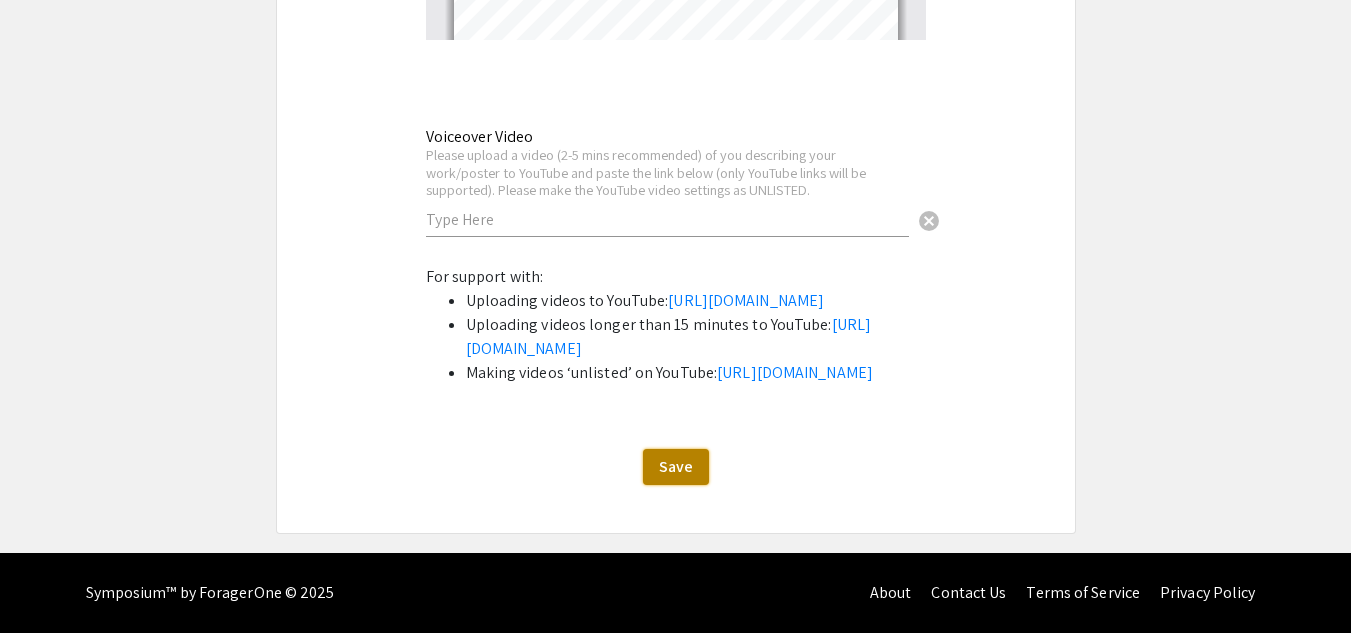 click on "Save" 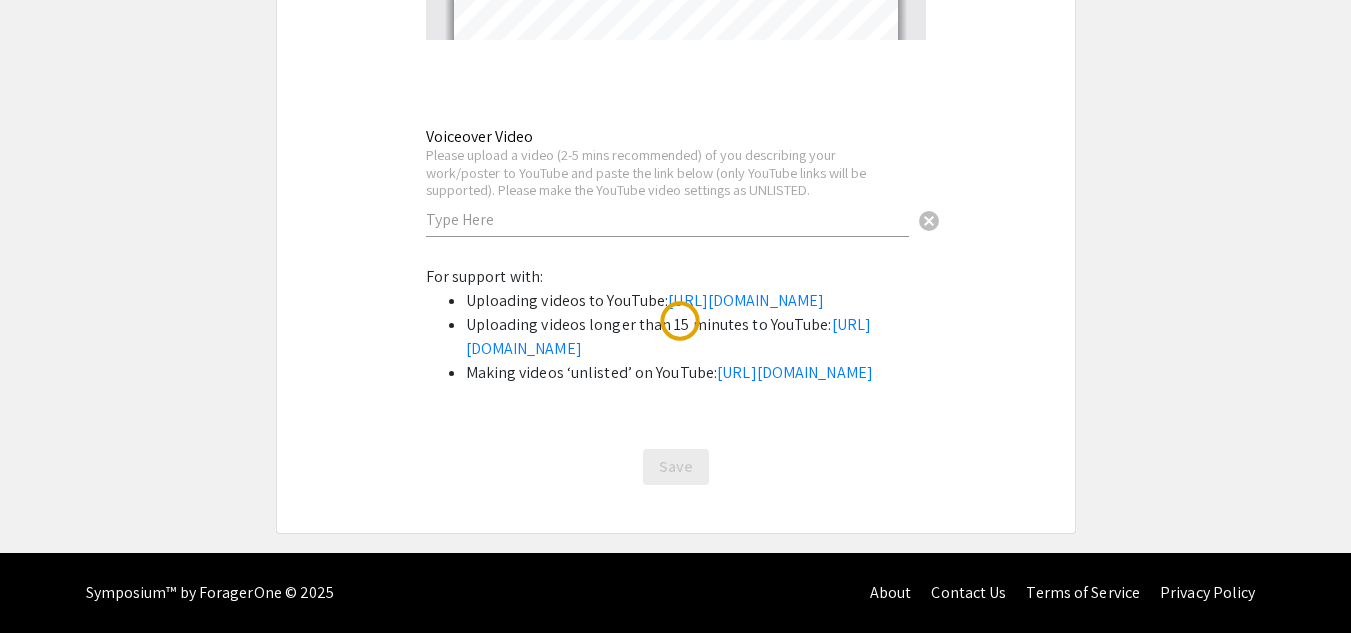 scroll, scrollTop: 0, scrollLeft: 0, axis: both 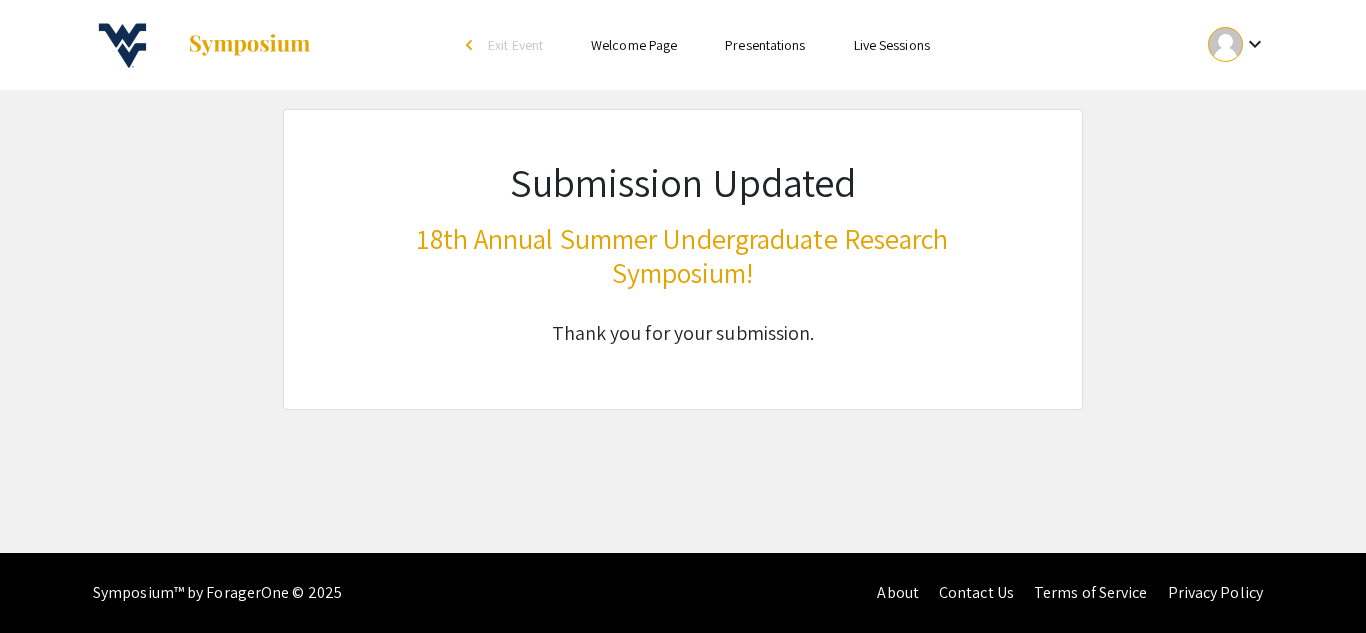 click at bounding box center [249, 45] 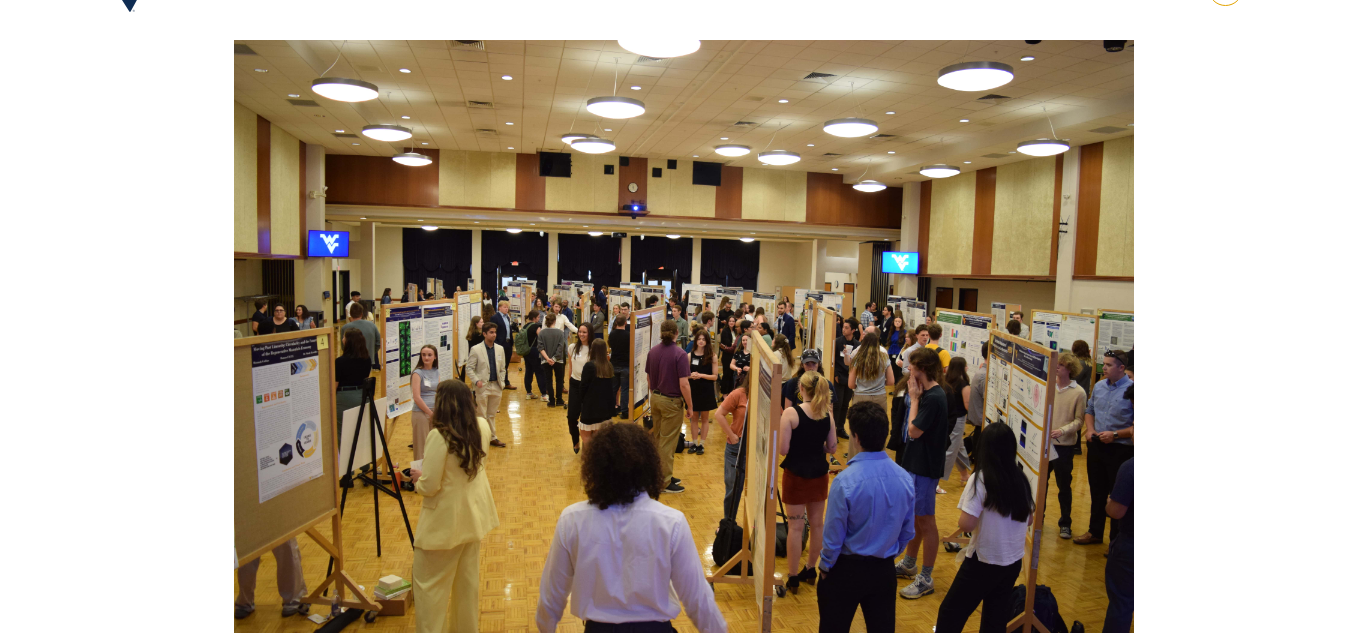 scroll, scrollTop: 0, scrollLeft: 0, axis: both 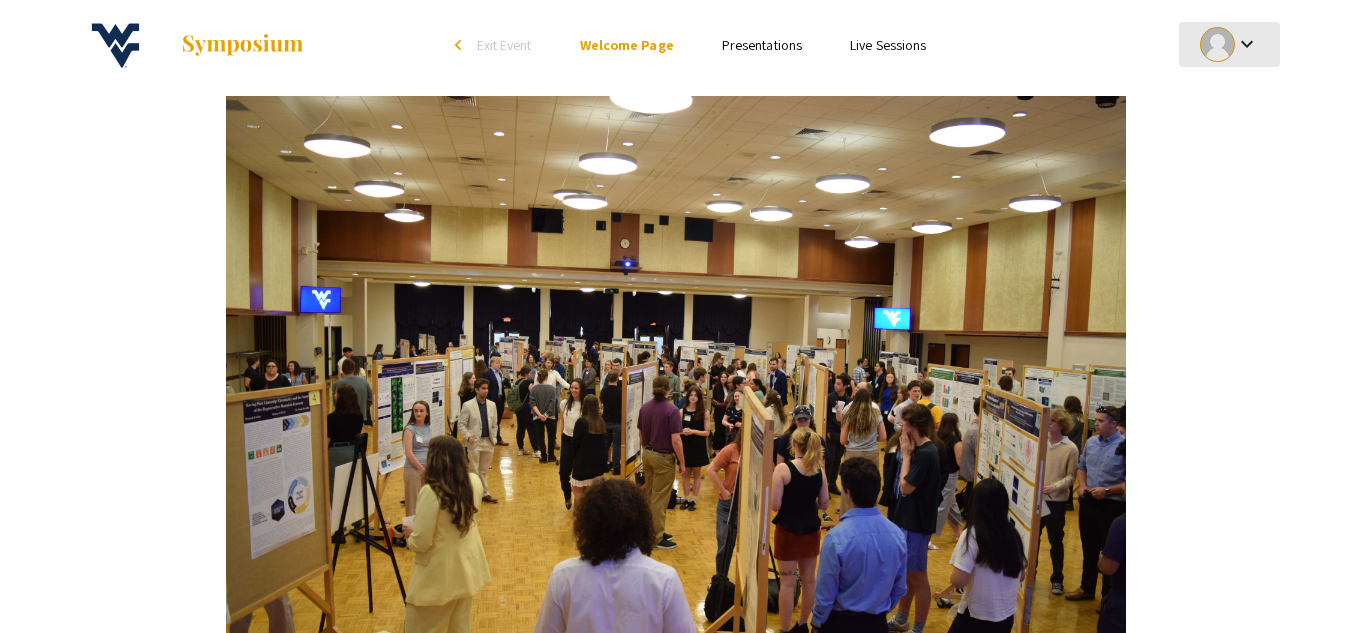 click at bounding box center (1217, 44) 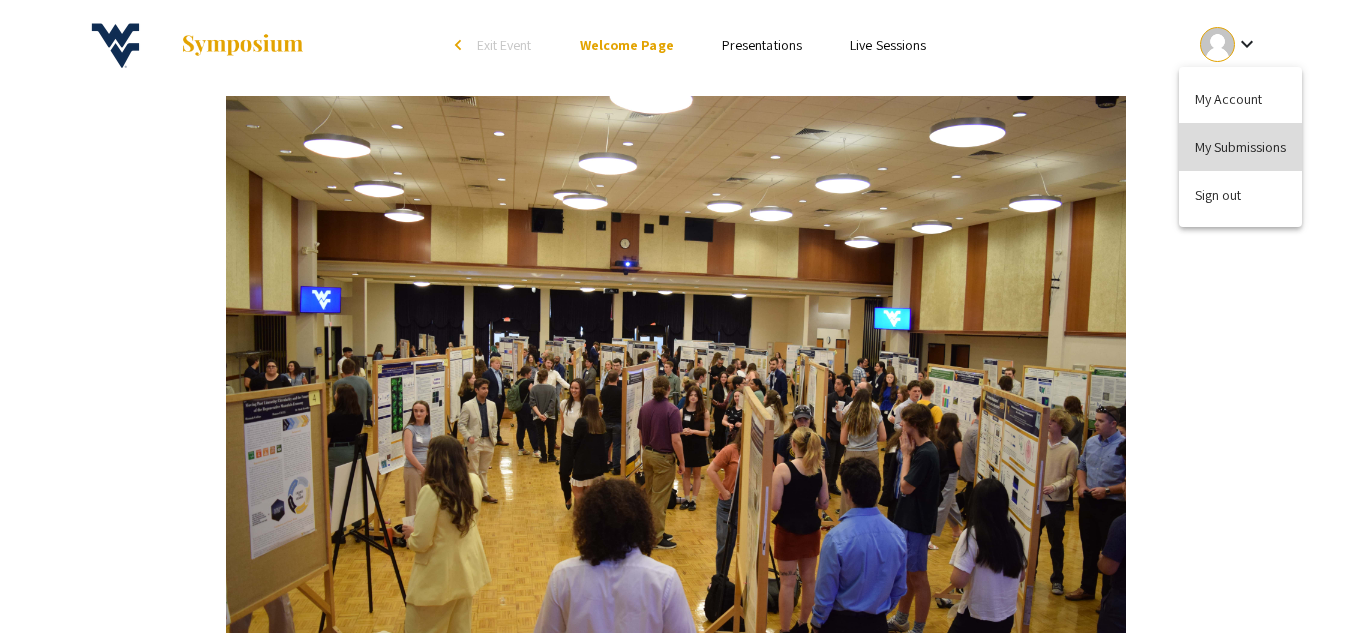 click on "My Submissions" at bounding box center (1240, 147) 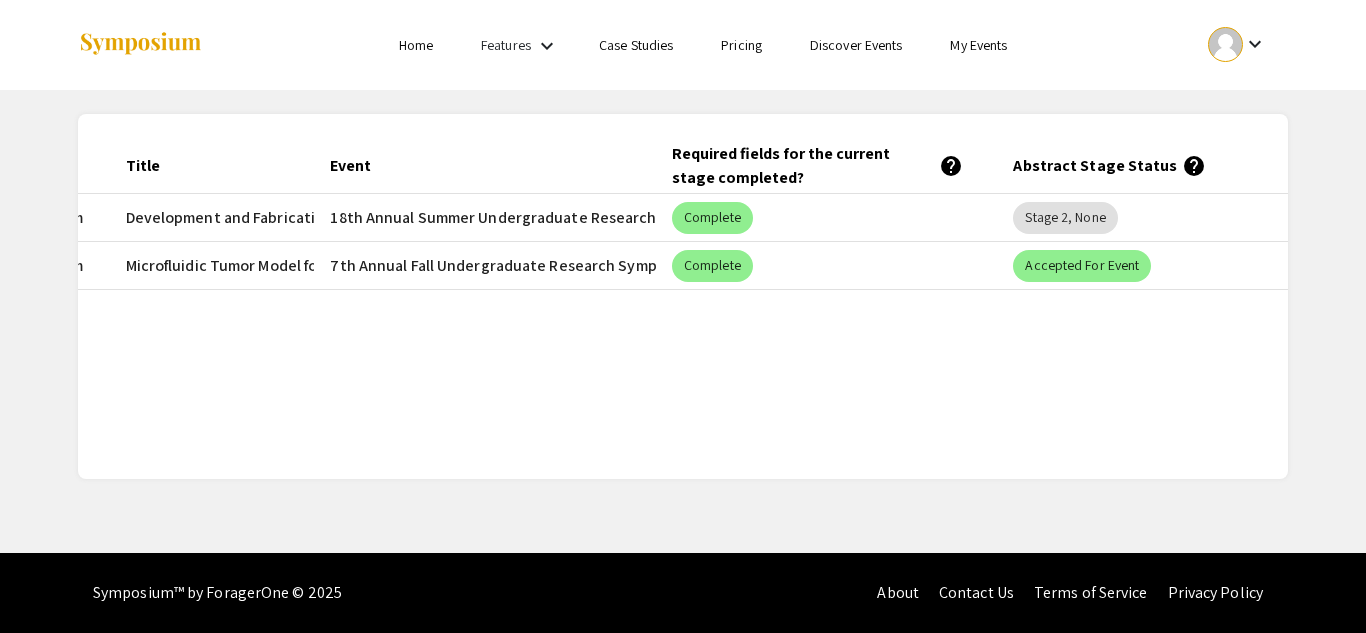 scroll, scrollTop: 0, scrollLeft: 238, axis: horizontal 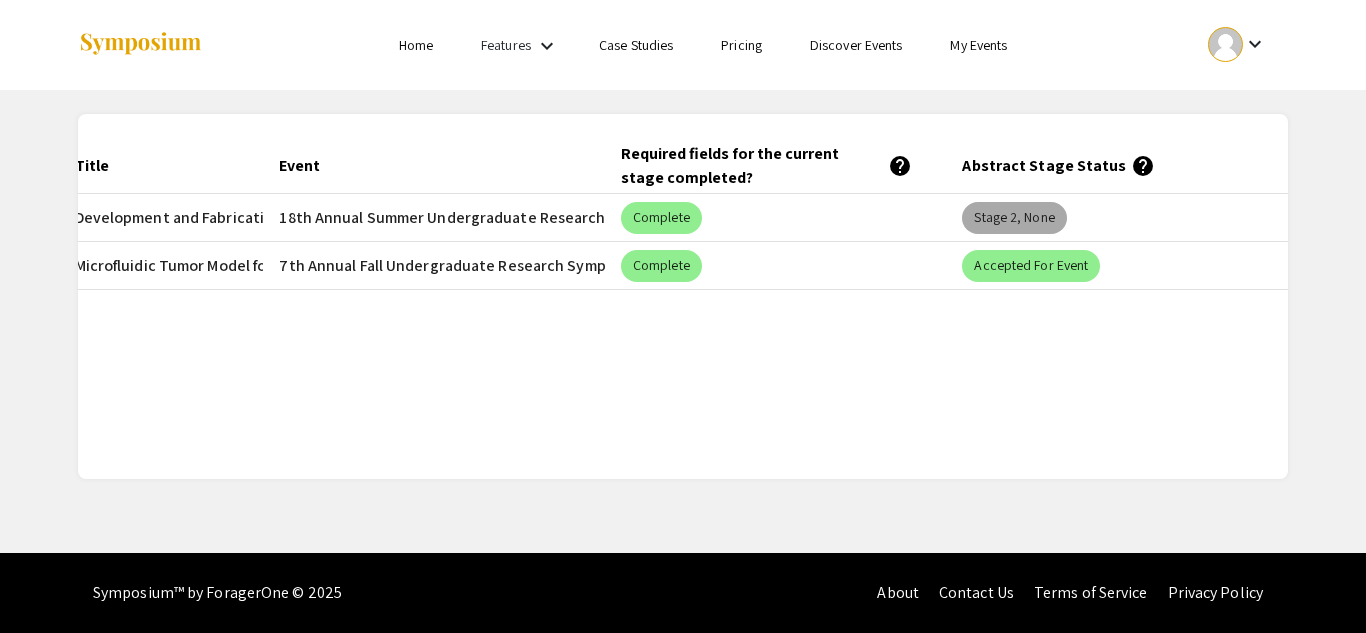 click on "Stage 2, None" at bounding box center [1014, 218] 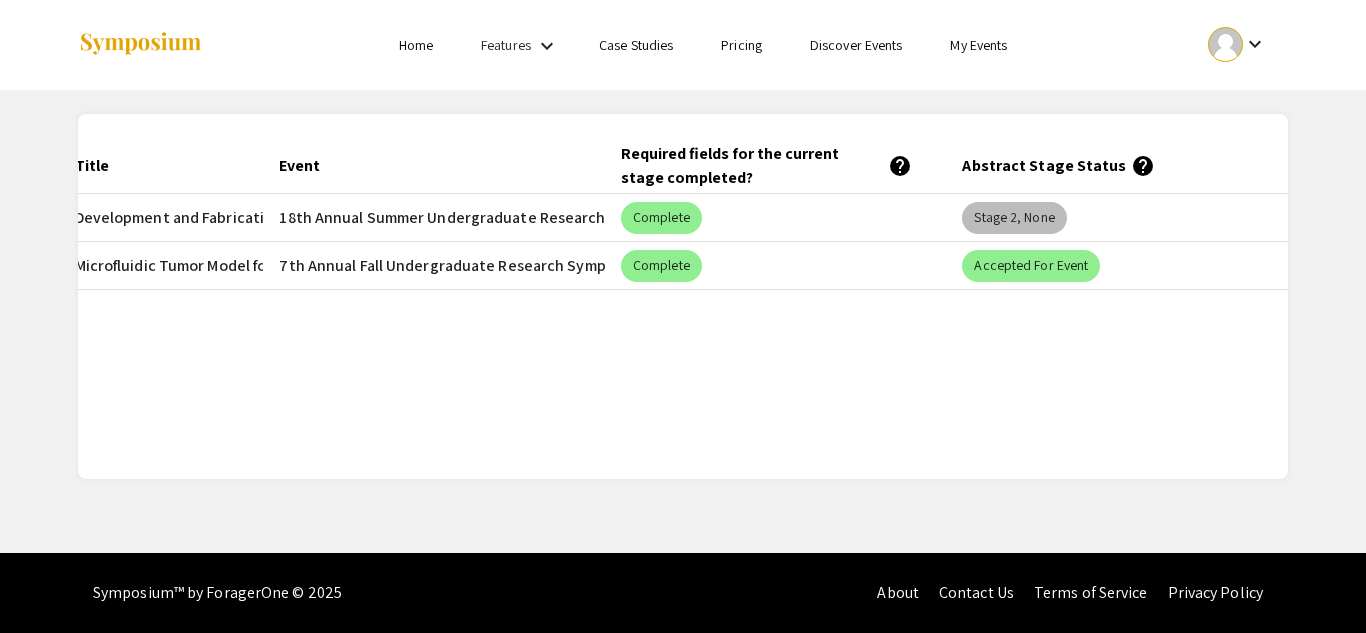 click on "Stage 2, None" at bounding box center [1014, 218] 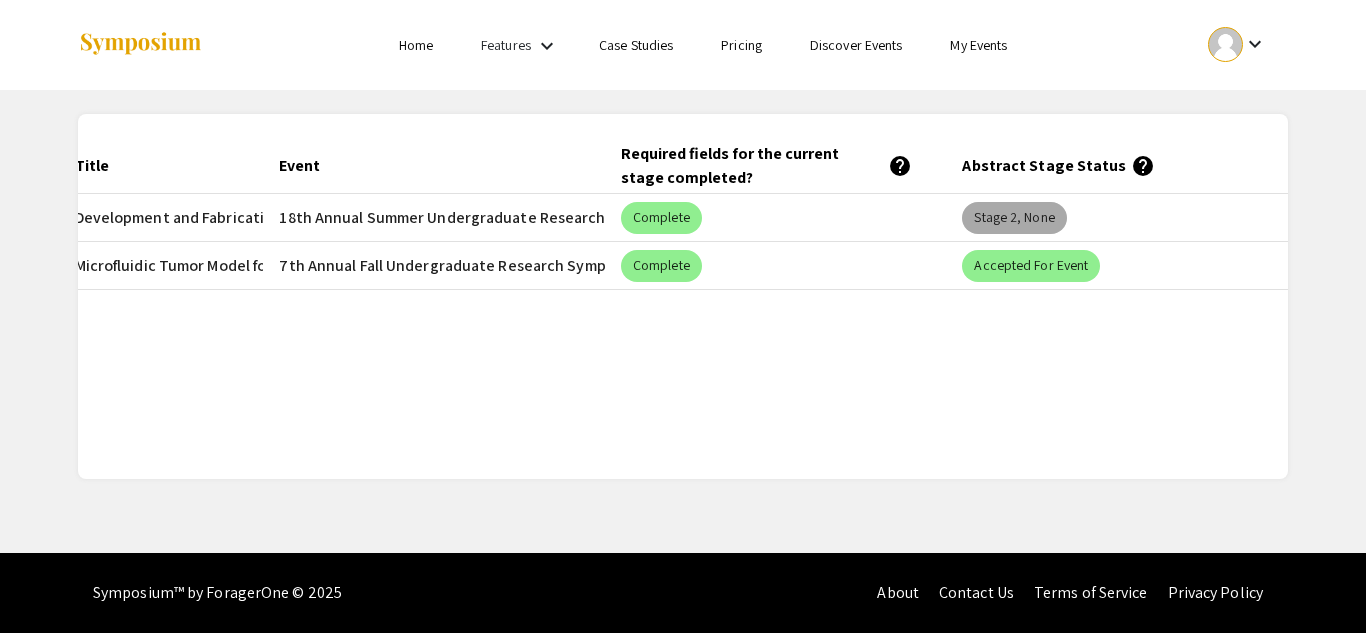 click on "Stage 2, None" at bounding box center [1014, 218] 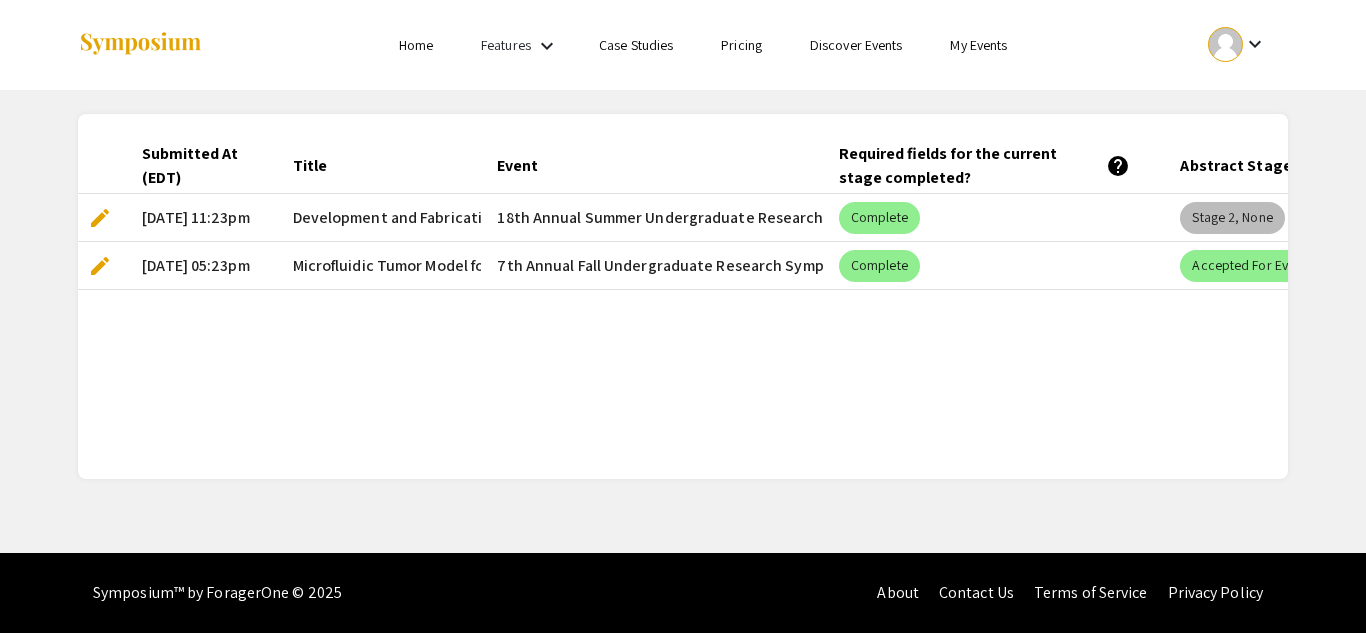scroll, scrollTop: 0, scrollLeft: 0, axis: both 